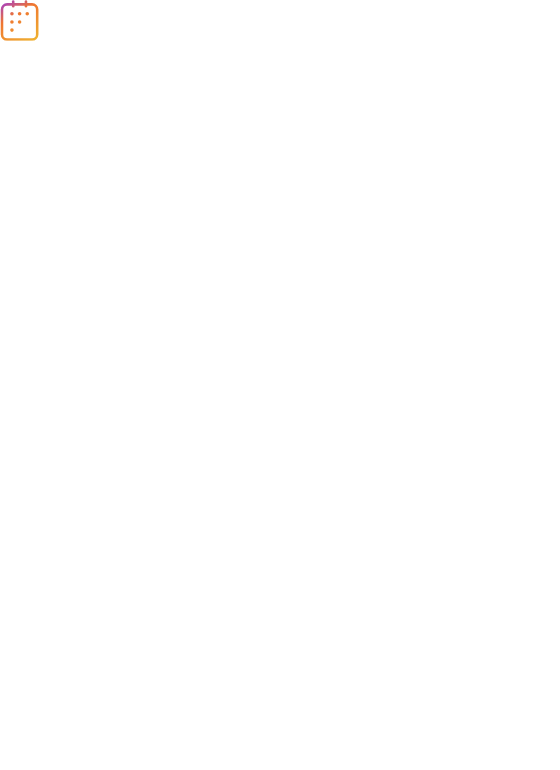 scroll, scrollTop: 0, scrollLeft: 0, axis: both 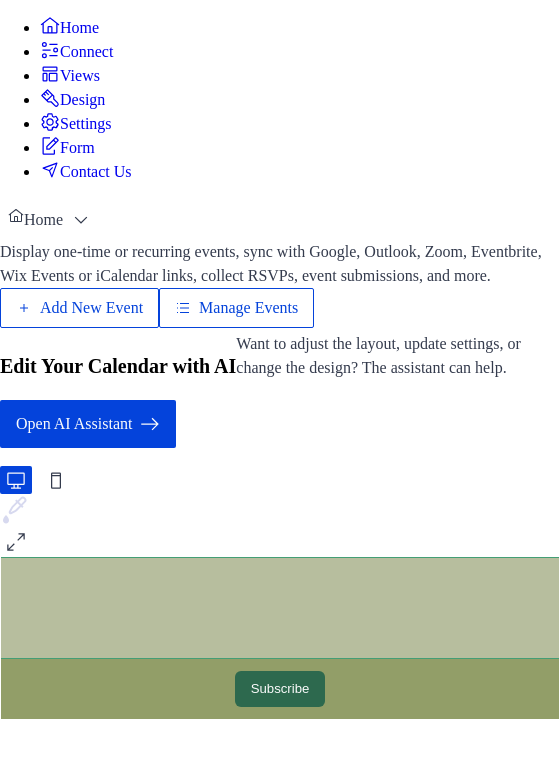 click on "Manage Events" at bounding box center (248, 308) 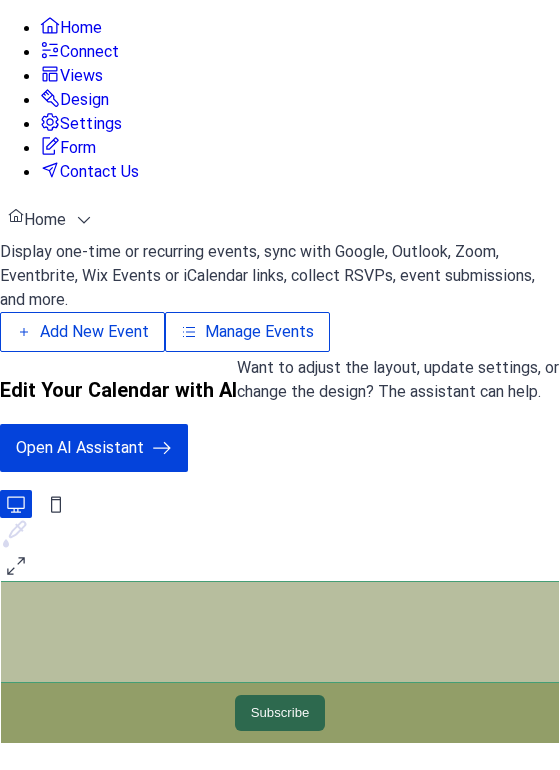 click on "Manage Events" at bounding box center [259, 332] 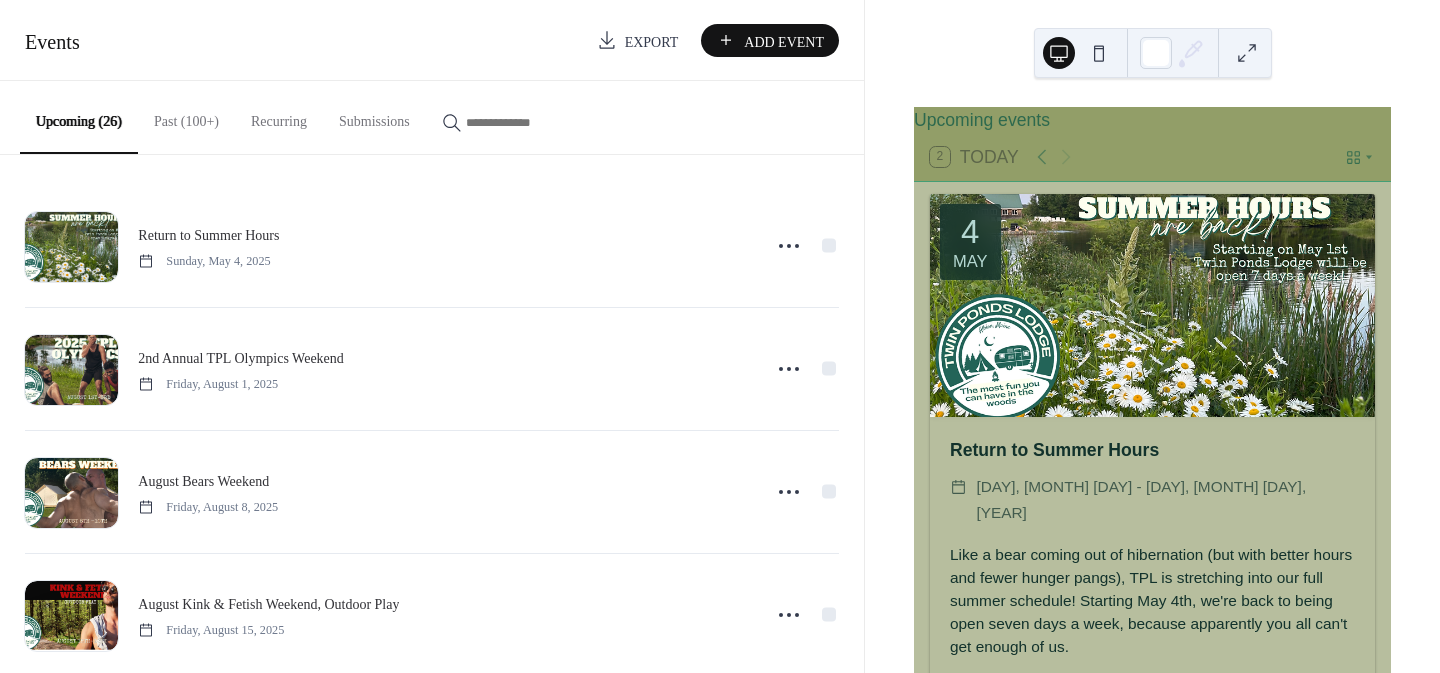 scroll, scrollTop: 0, scrollLeft: 0, axis: both 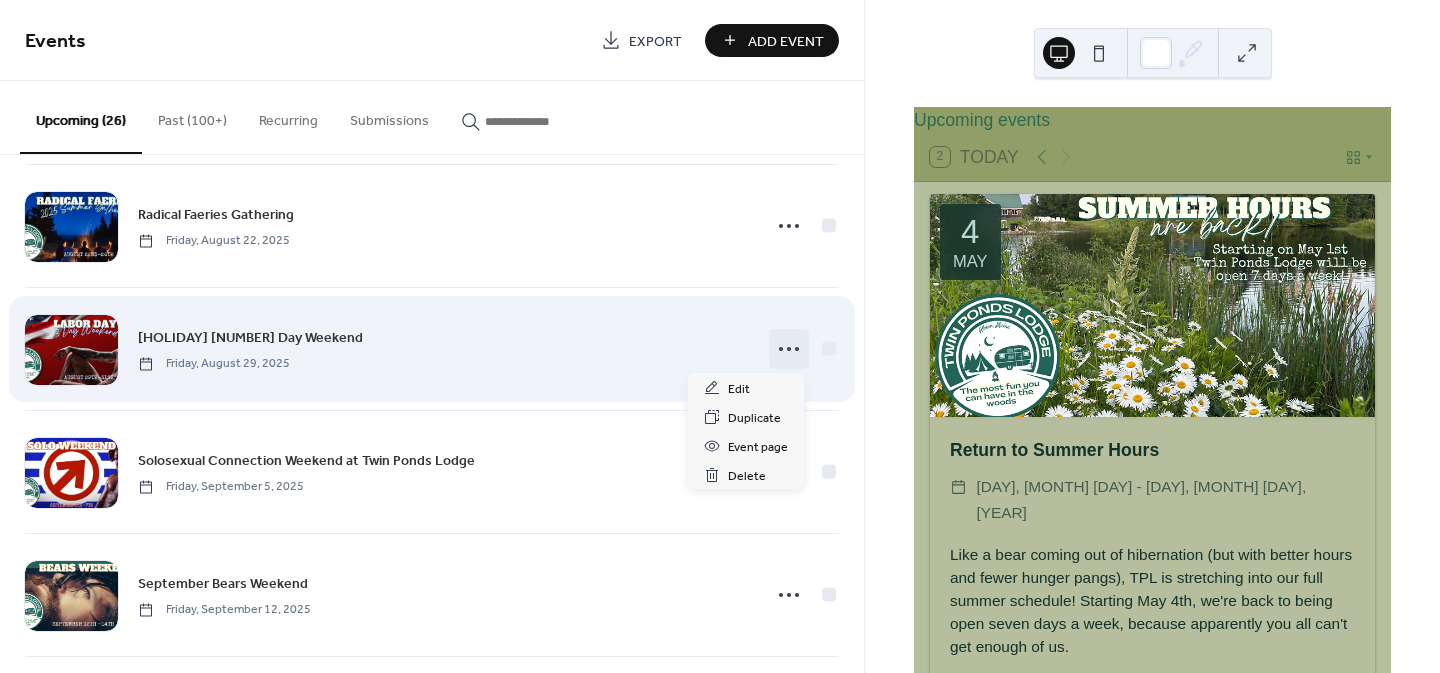 click 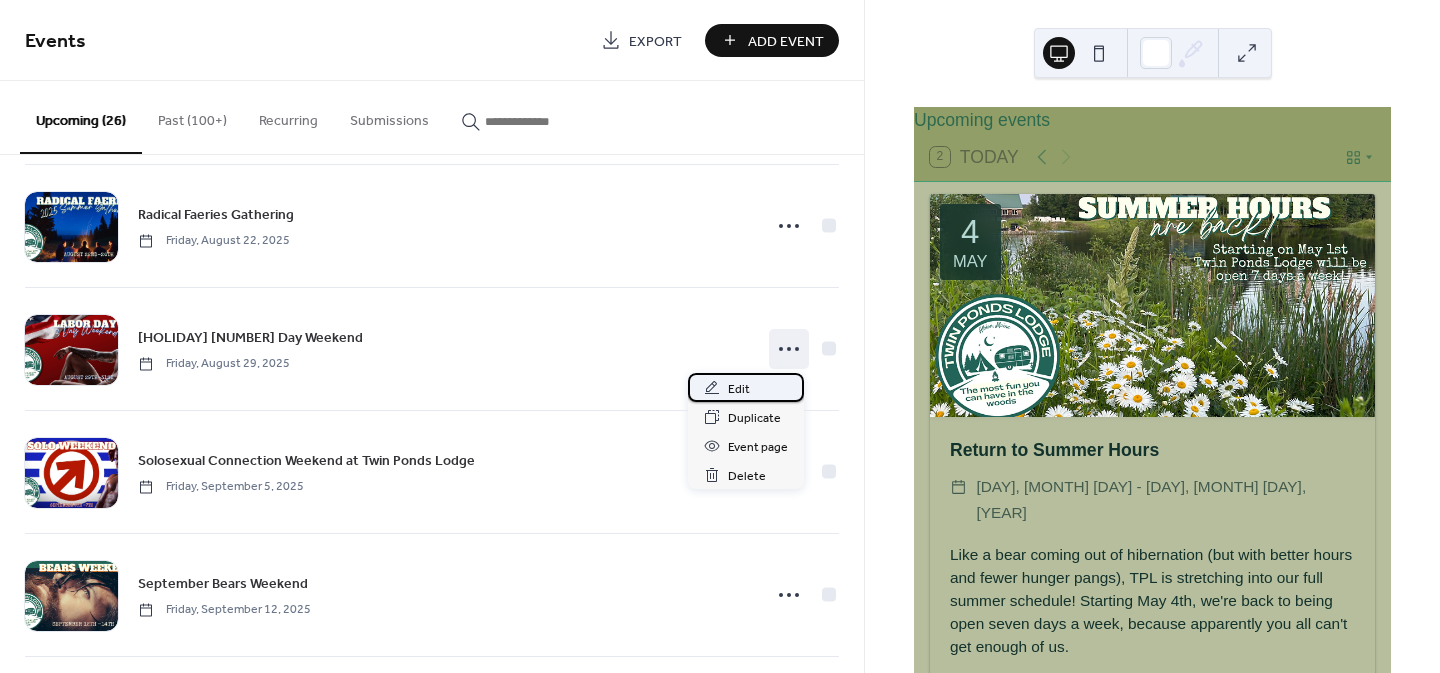 click on "Edit" at bounding box center (739, 389) 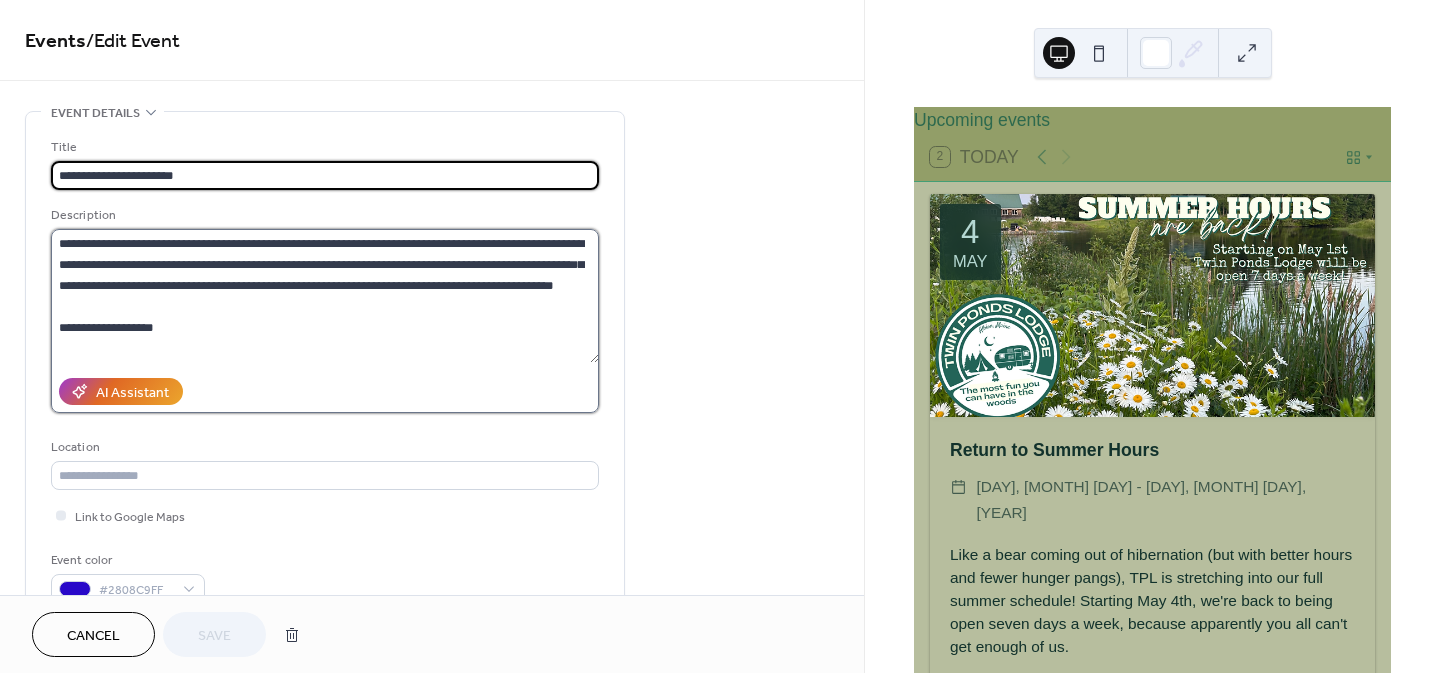 click at bounding box center (325, 296) 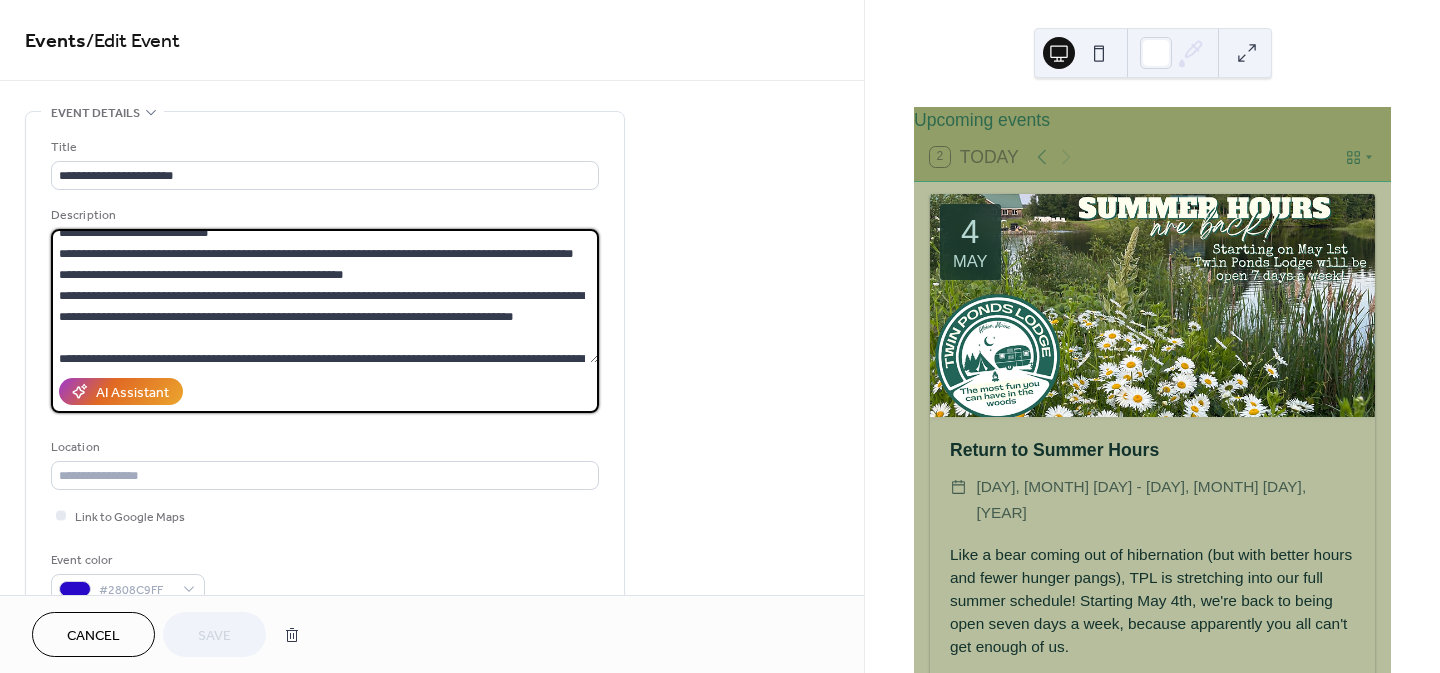scroll, scrollTop: 840, scrollLeft: 0, axis: vertical 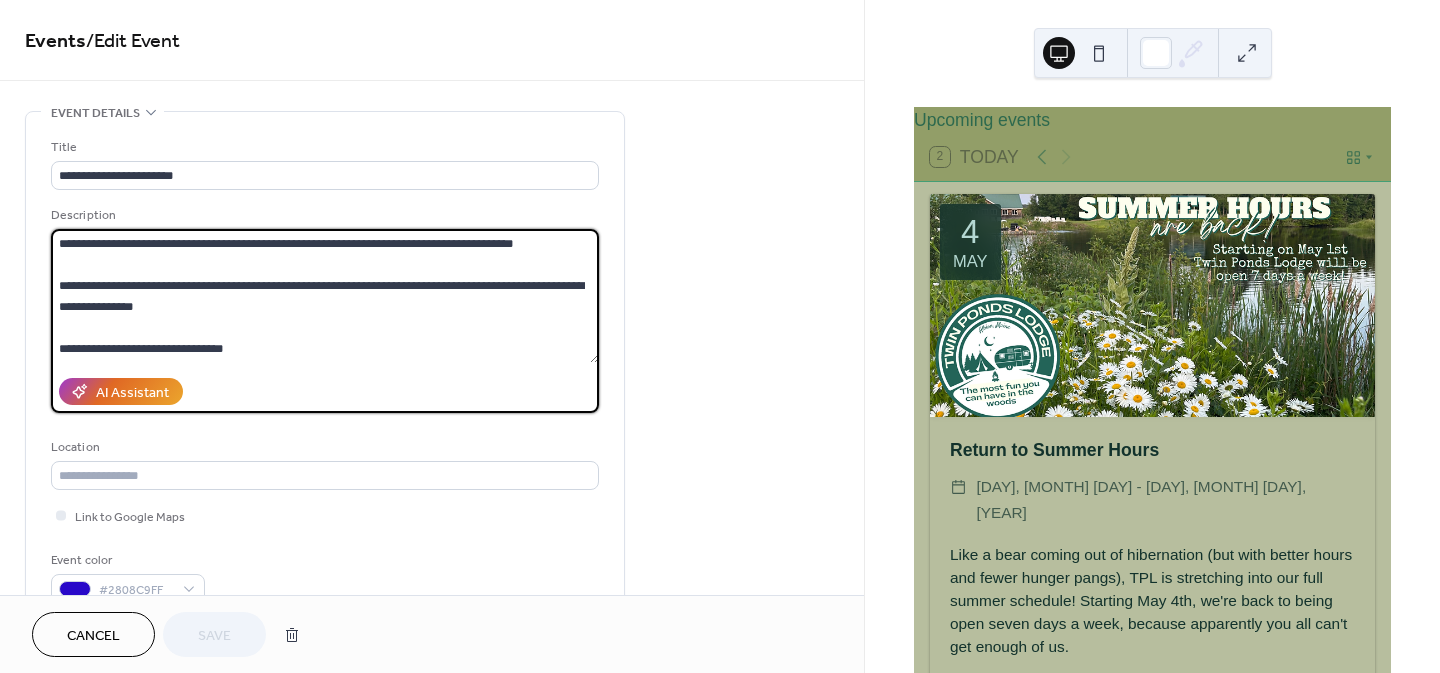 drag, startPoint x: 60, startPoint y: 242, endPoint x: 234, endPoint y: 367, distance: 214.2452 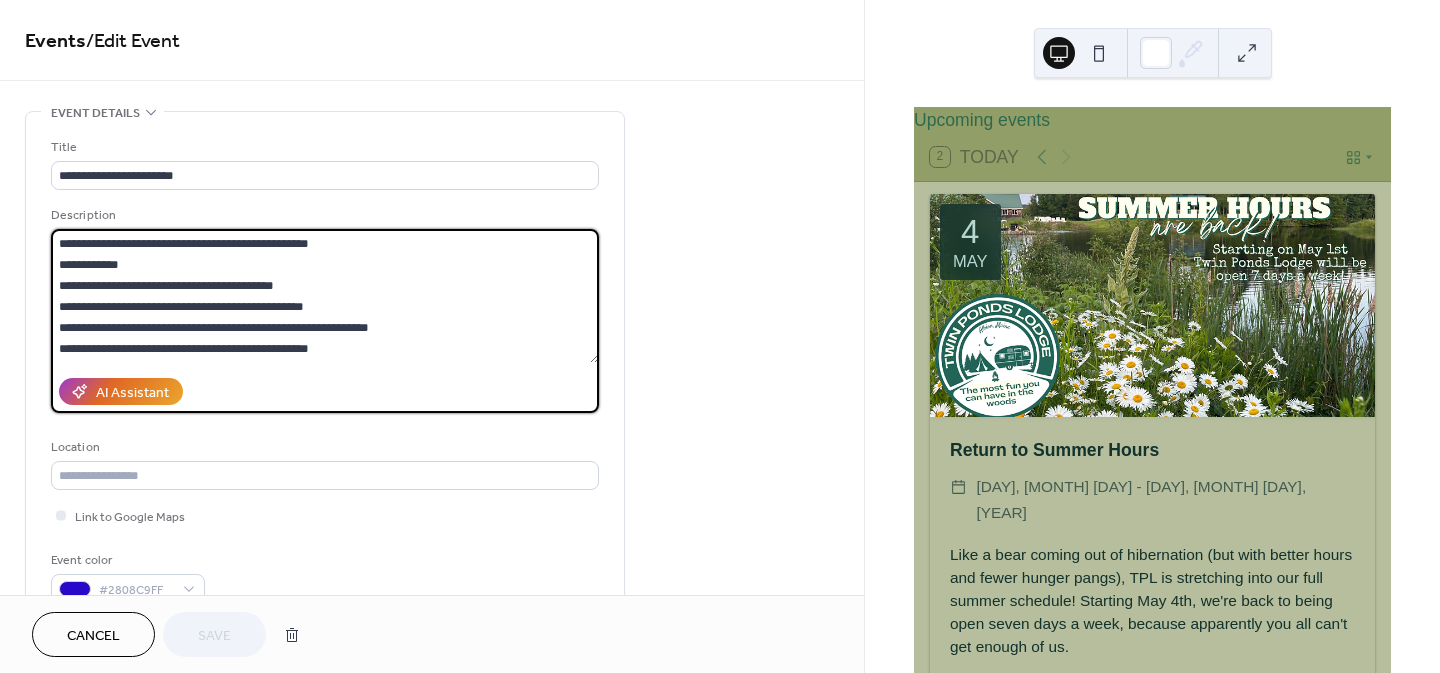 scroll, scrollTop: 564, scrollLeft: 0, axis: vertical 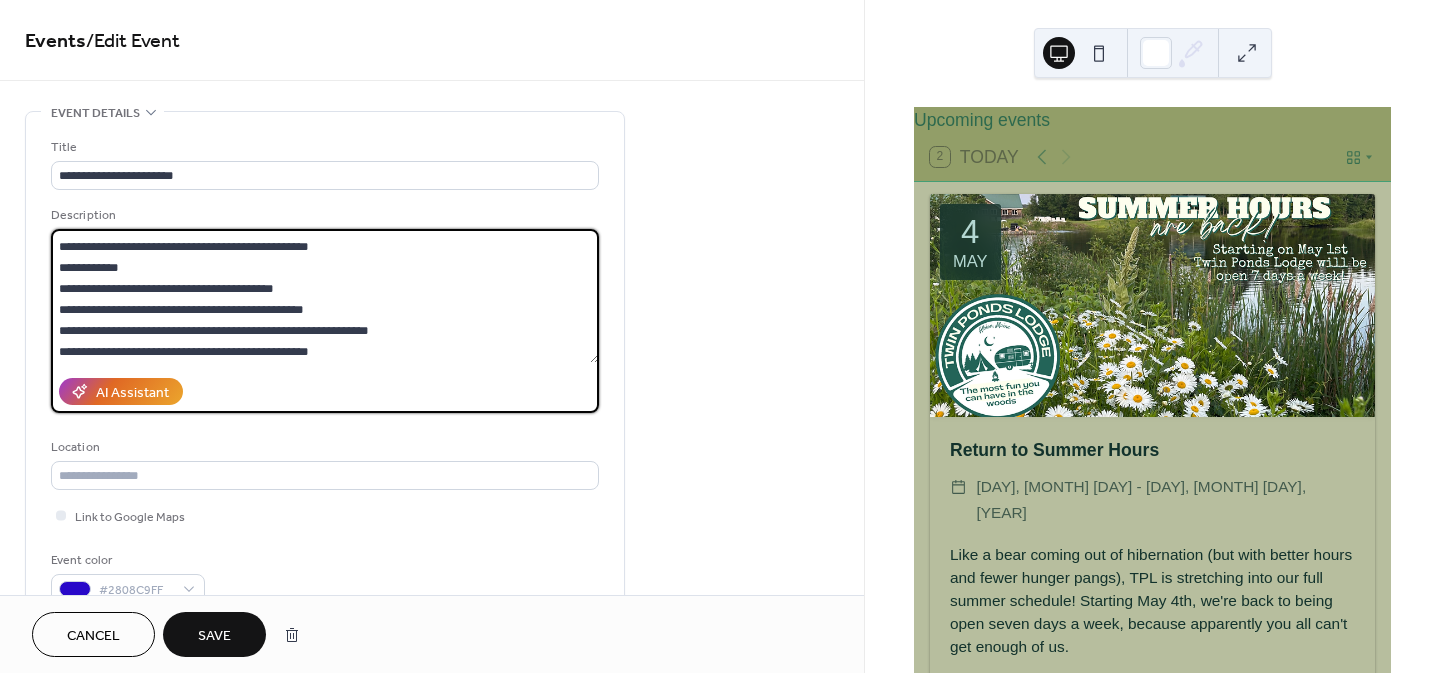 click at bounding box center [325, 296] 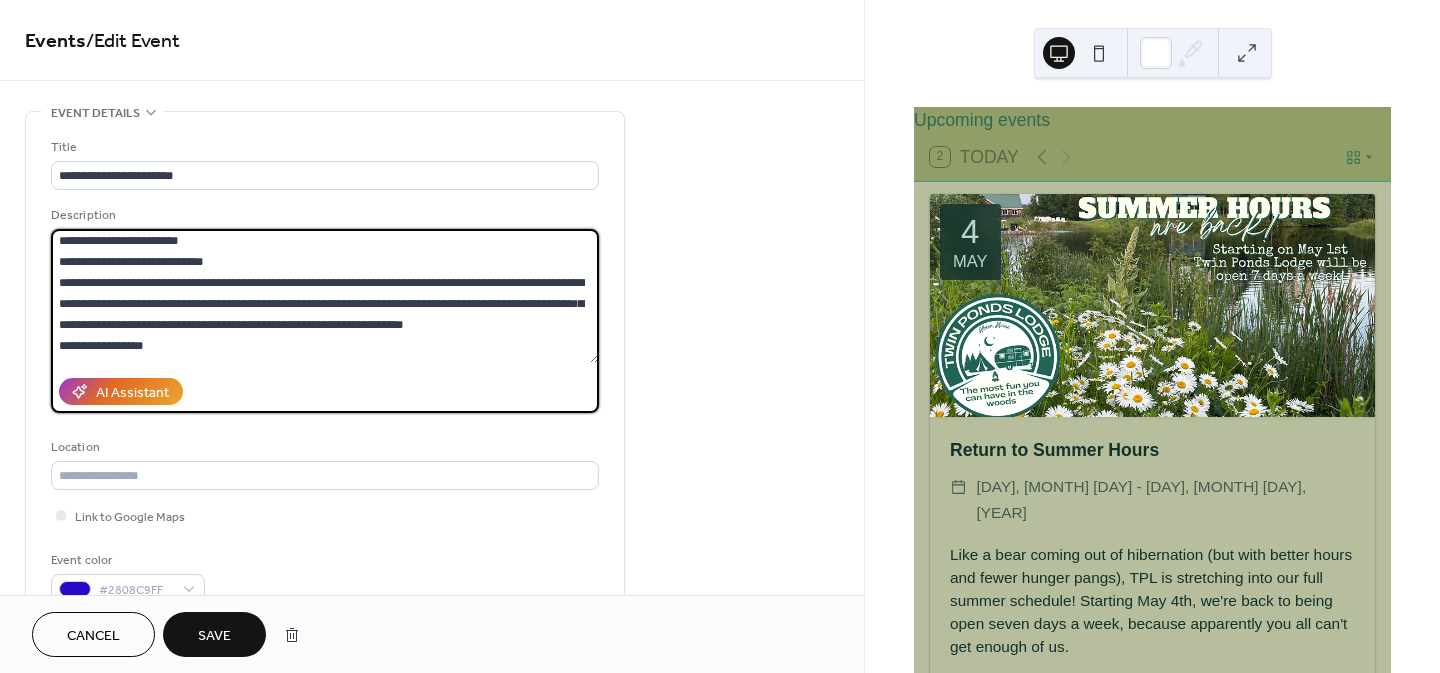 scroll, scrollTop: 3, scrollLeft: 0, axis: vertical 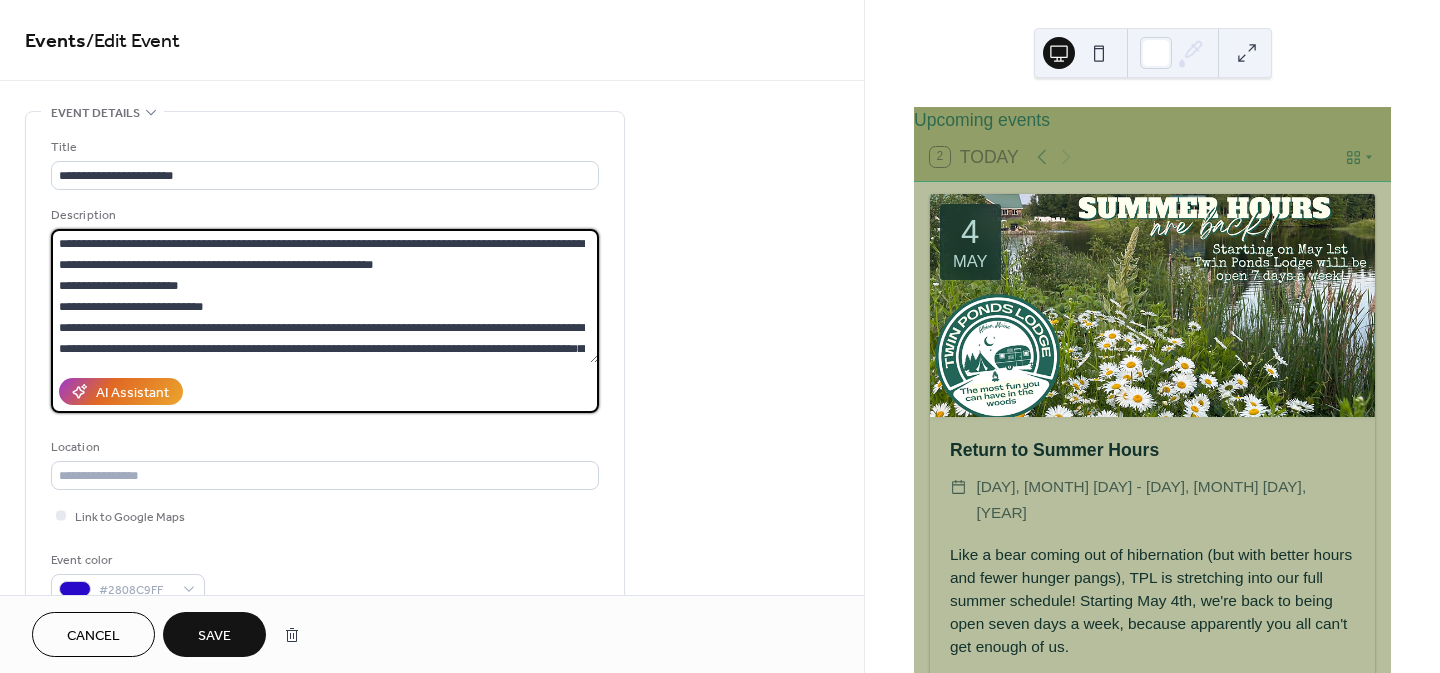 drag, startPoint x: 484, startPoint y: 258, endPoint x: 46, endPoint y: 246, distance: 438.16437 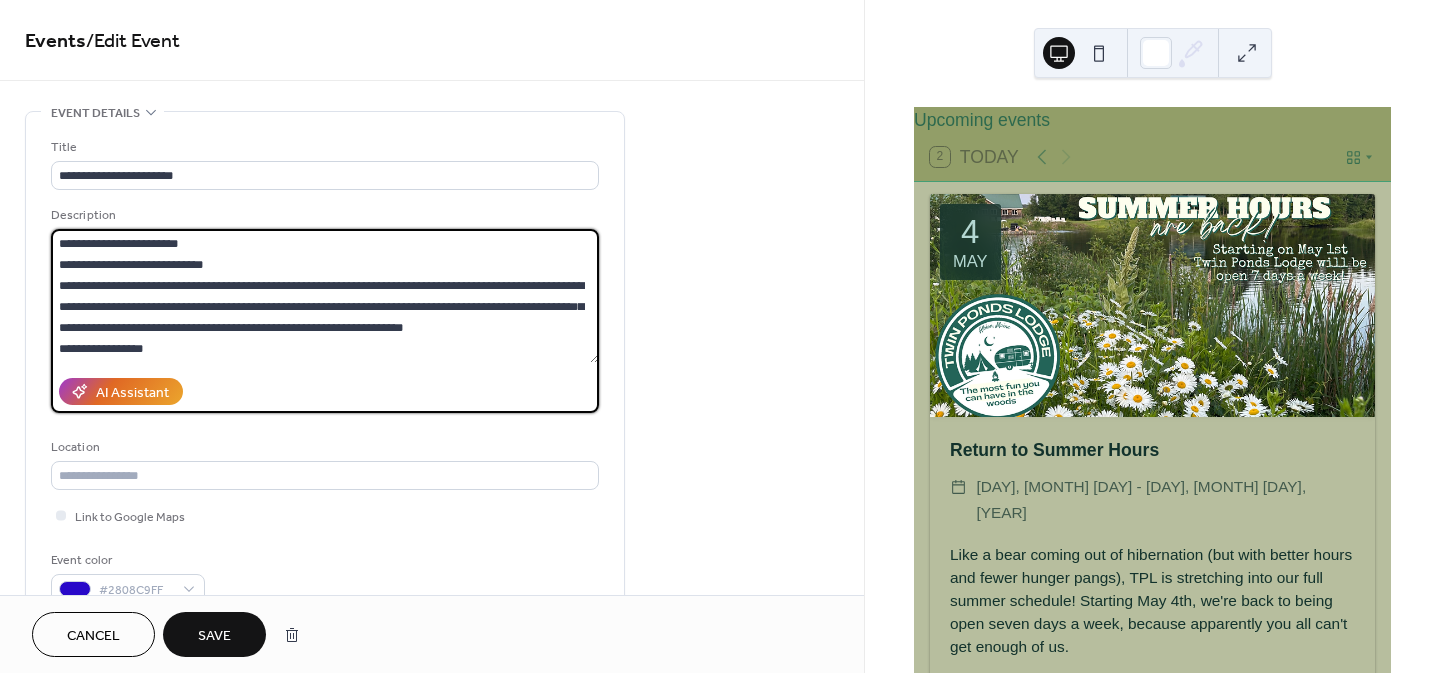 click at bounding box center (325, 296) 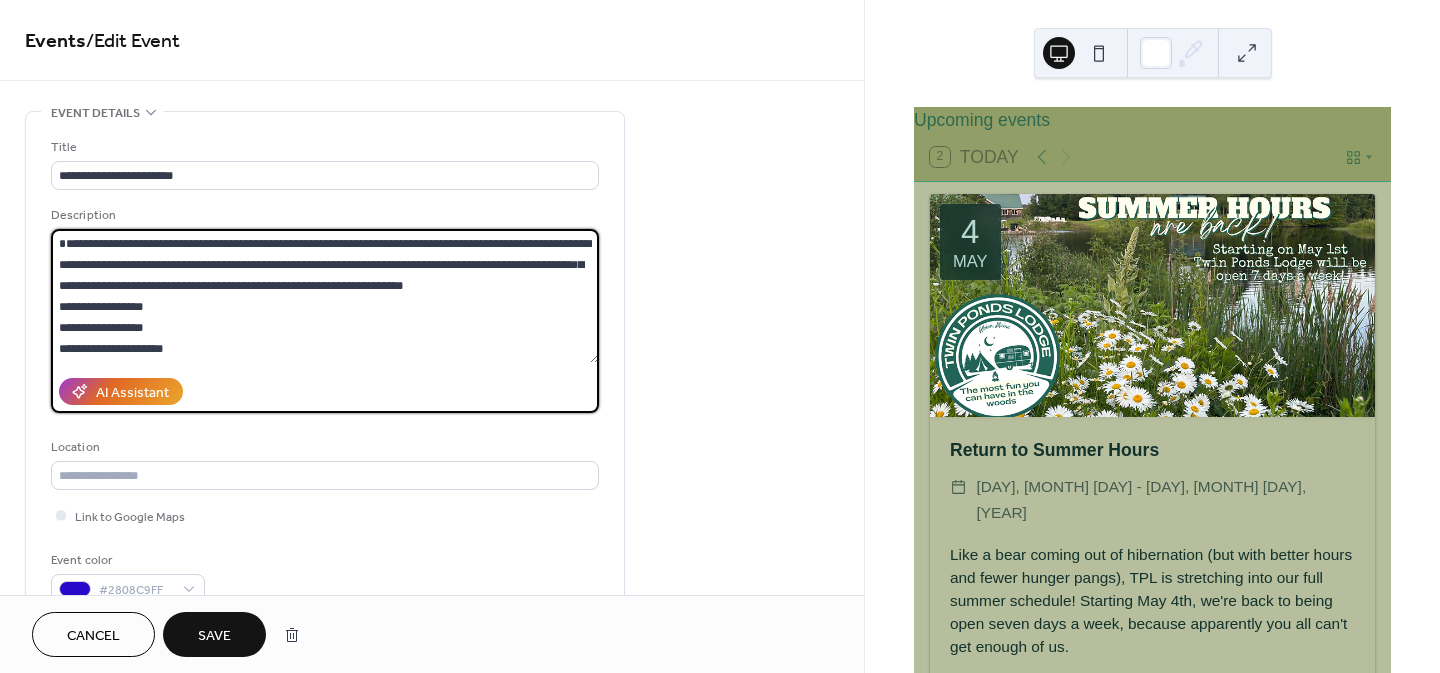 click at bounding box center (325, 296) 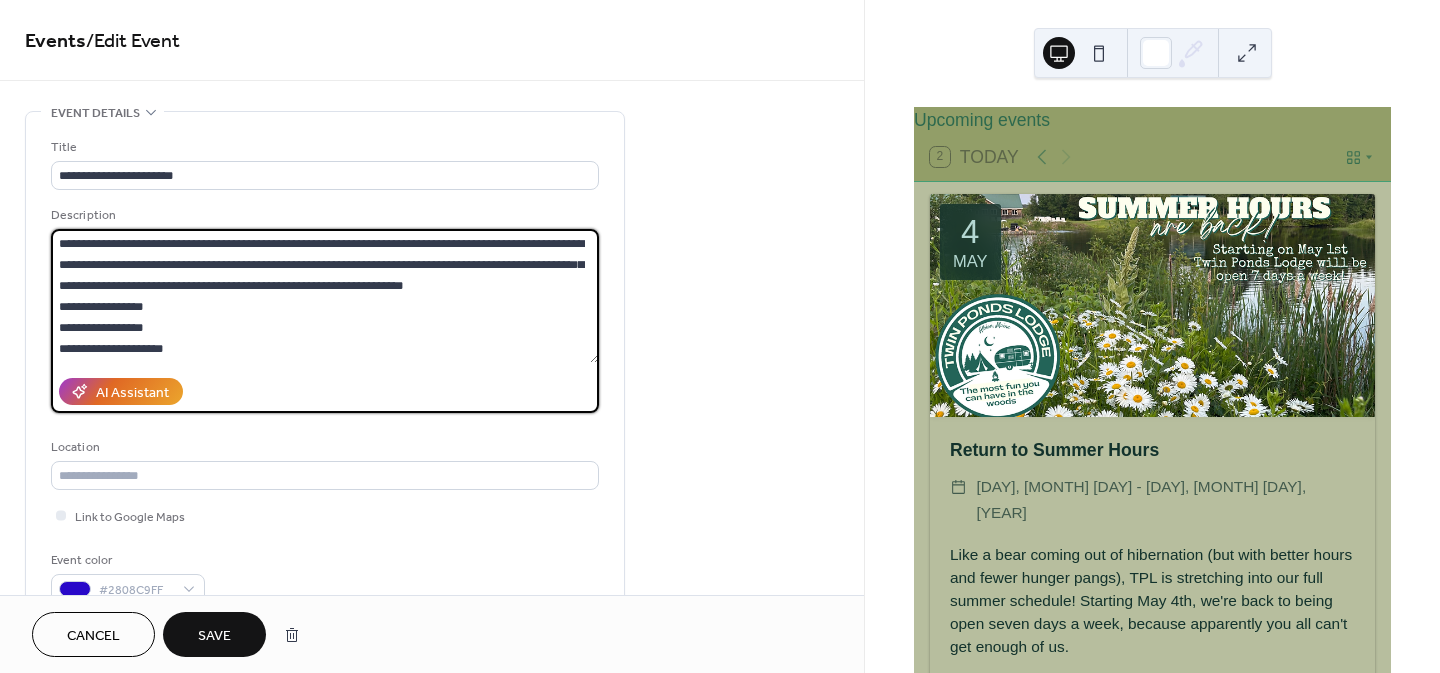 click at bounding box center [325, 296] 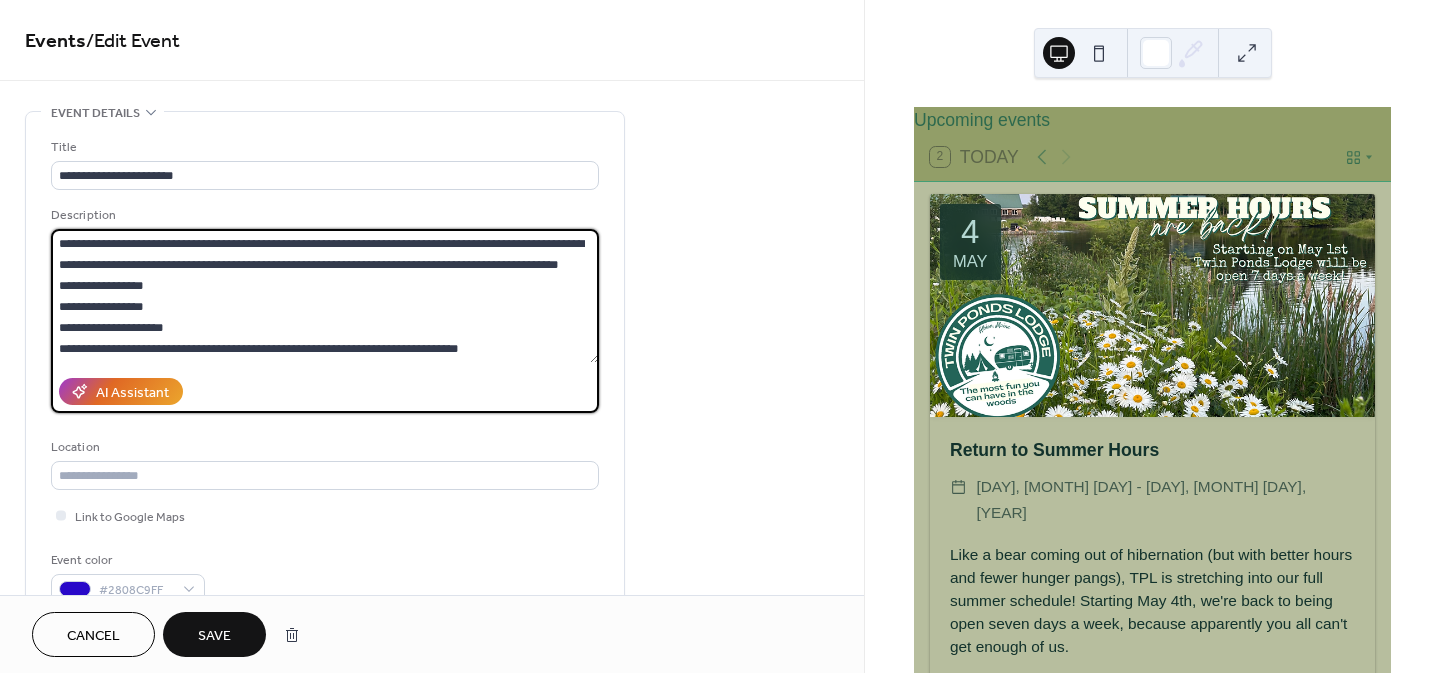 paste on "**********" 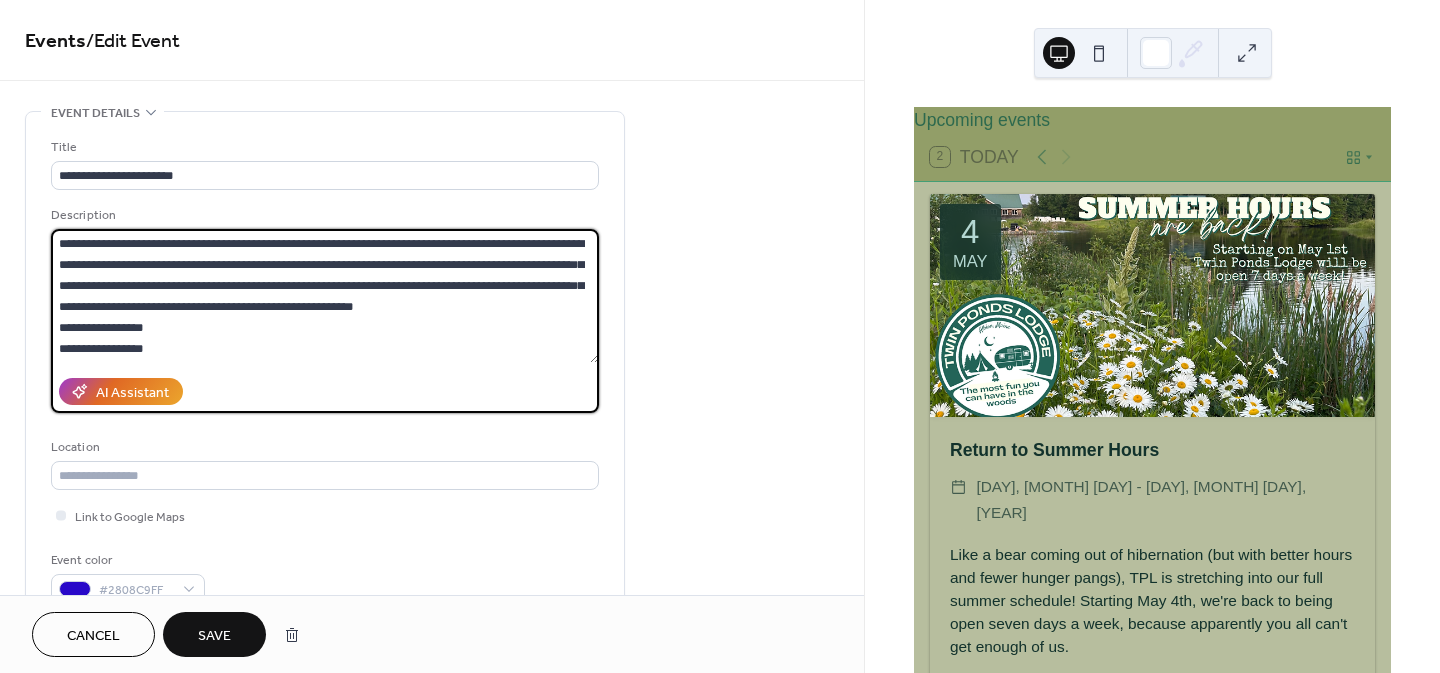 click at bounding box center (325, 296) 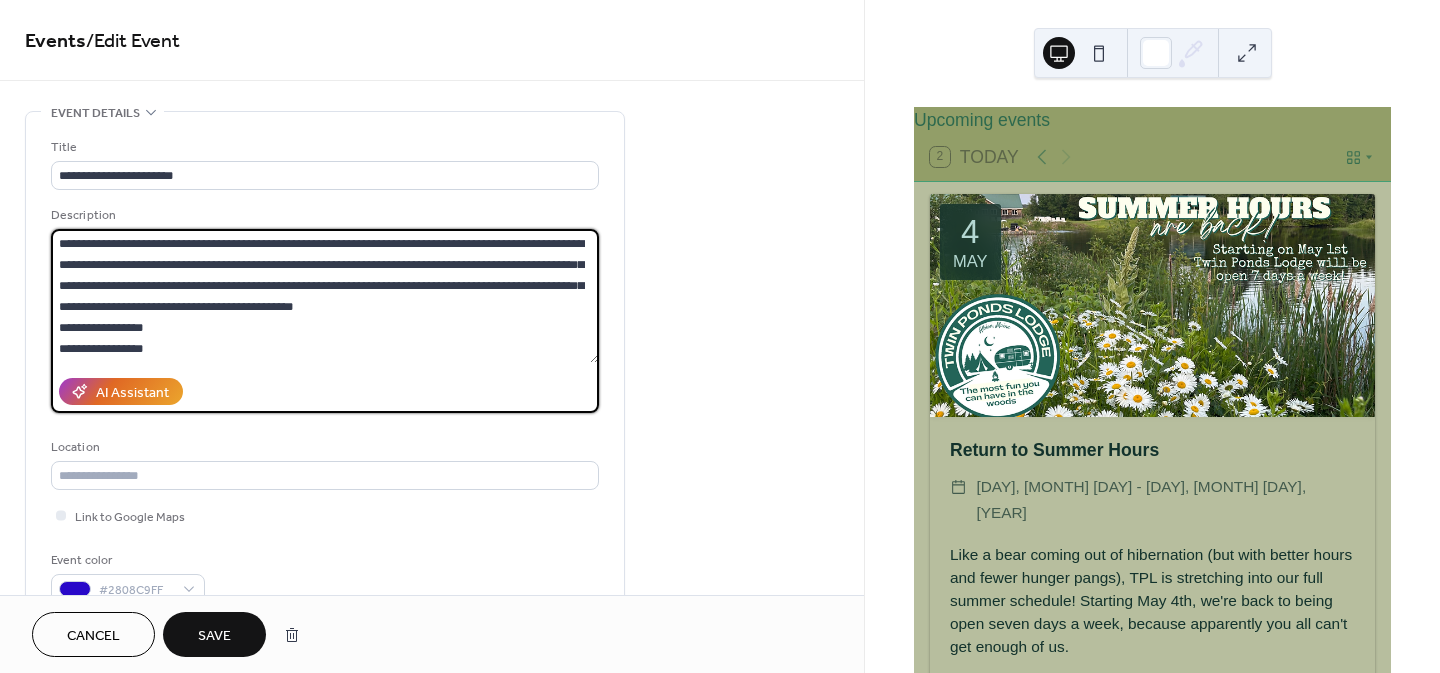 click at bounding box center [325, 296] 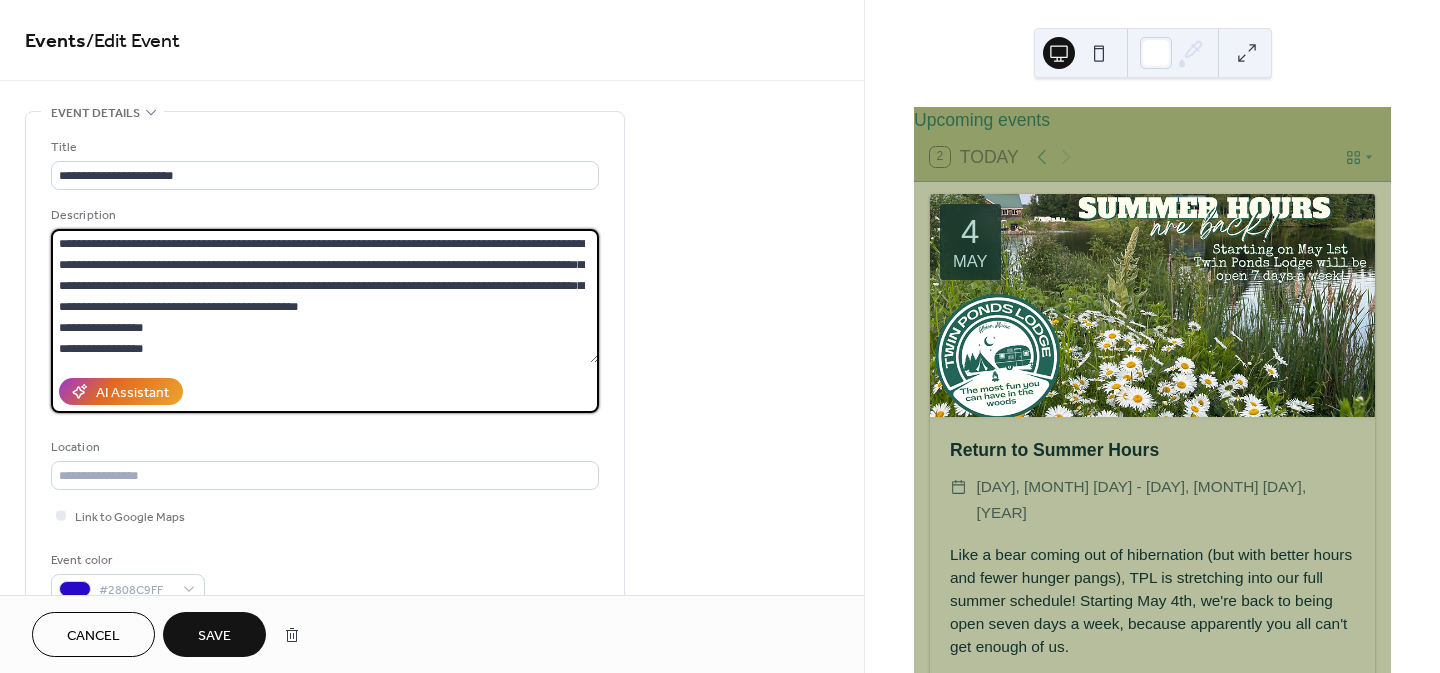click at bounding box center (325, 296) 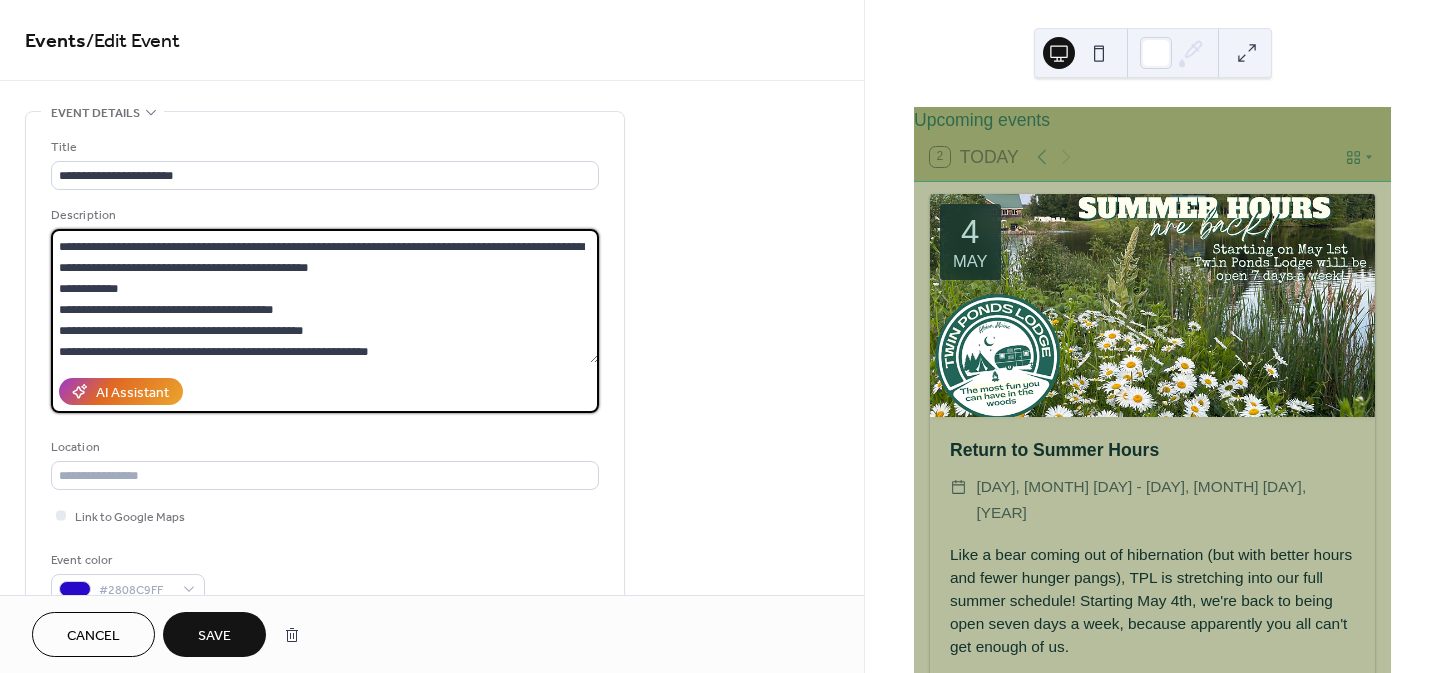 scroll, scrollTop: 501, scrollLeft: 0, axis: vertical 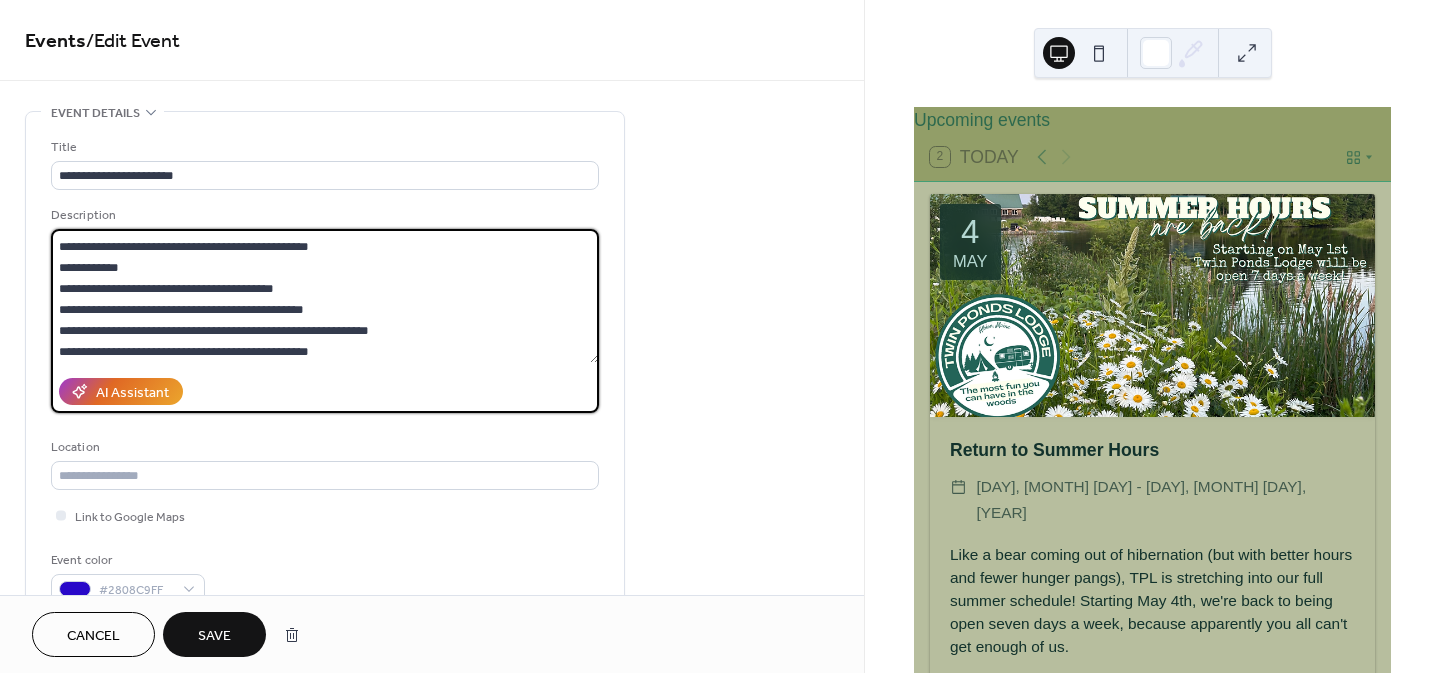 type on "**********" 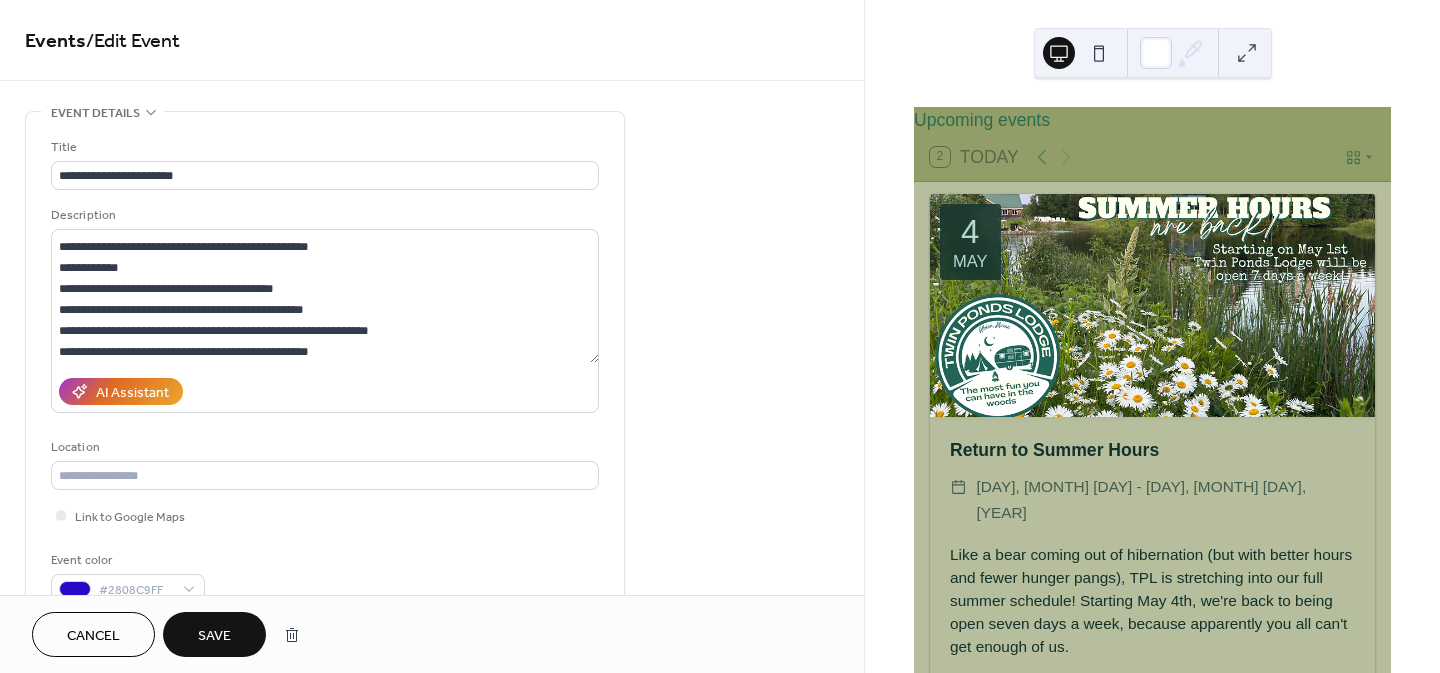 click on "Save" at bounding box center (214, 636) 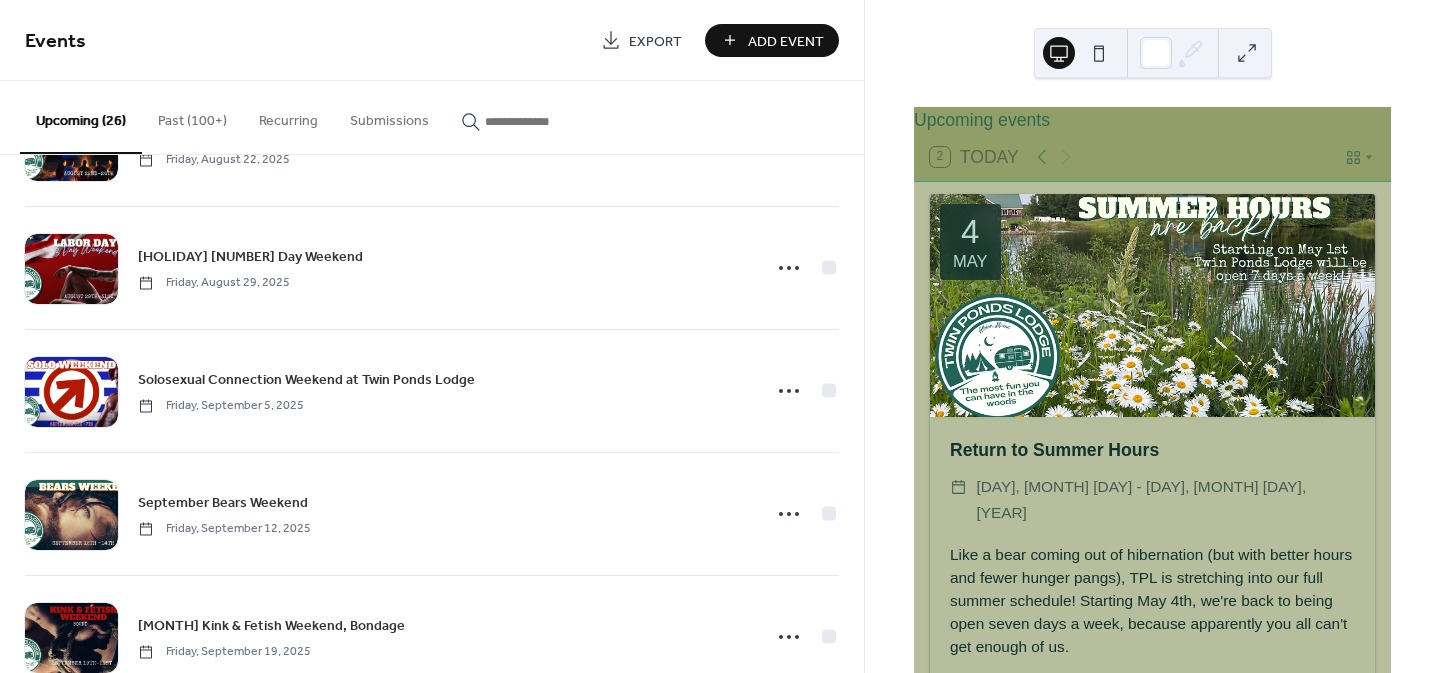 scroll, scrollTop: 729, scrollLeft: 0, axis: vertical 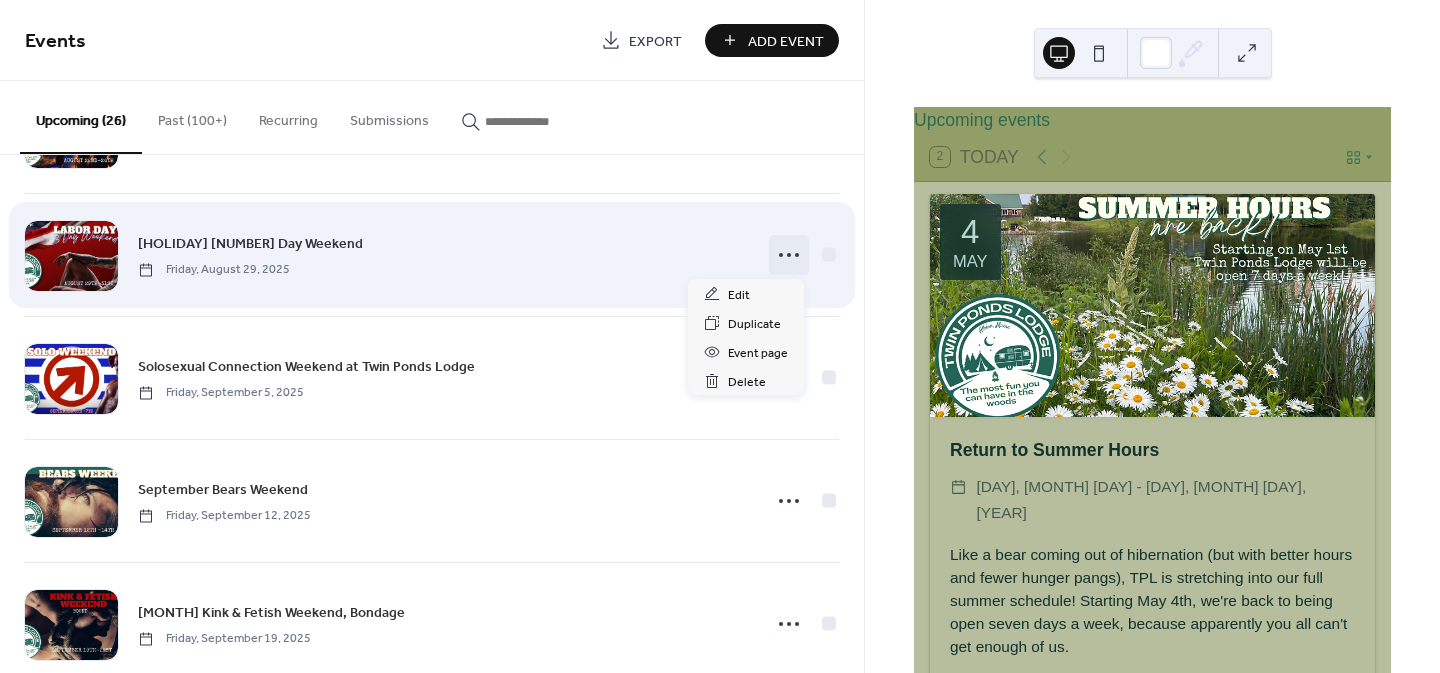 click 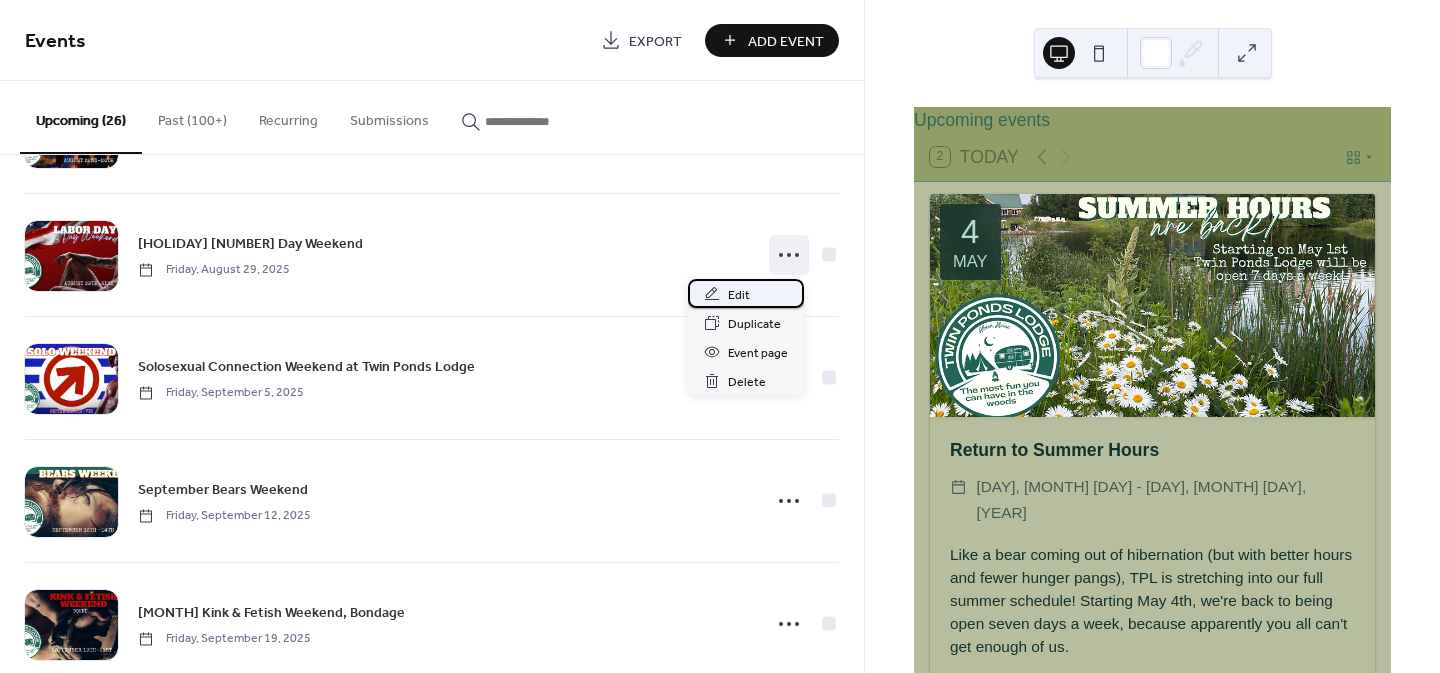 click on "Edit" at bounding box center [739, 295] 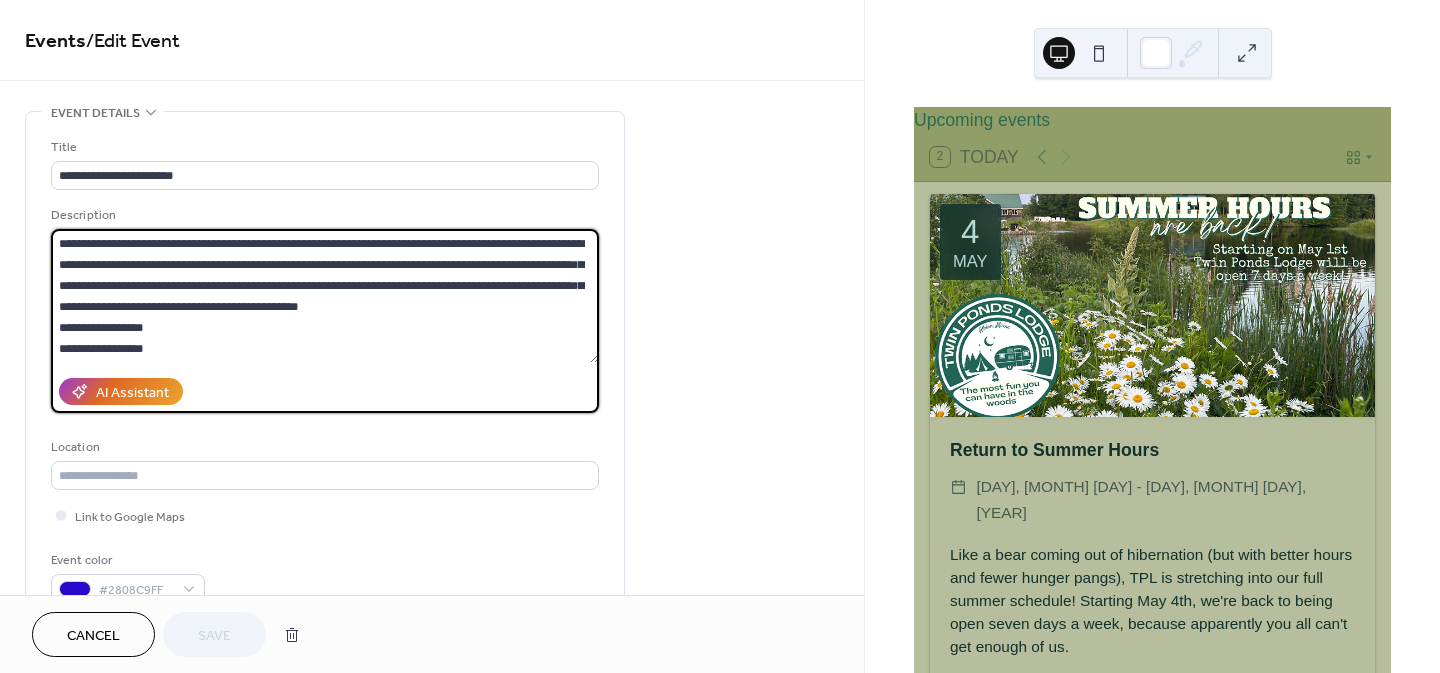 click at bounding box center [325, 296] 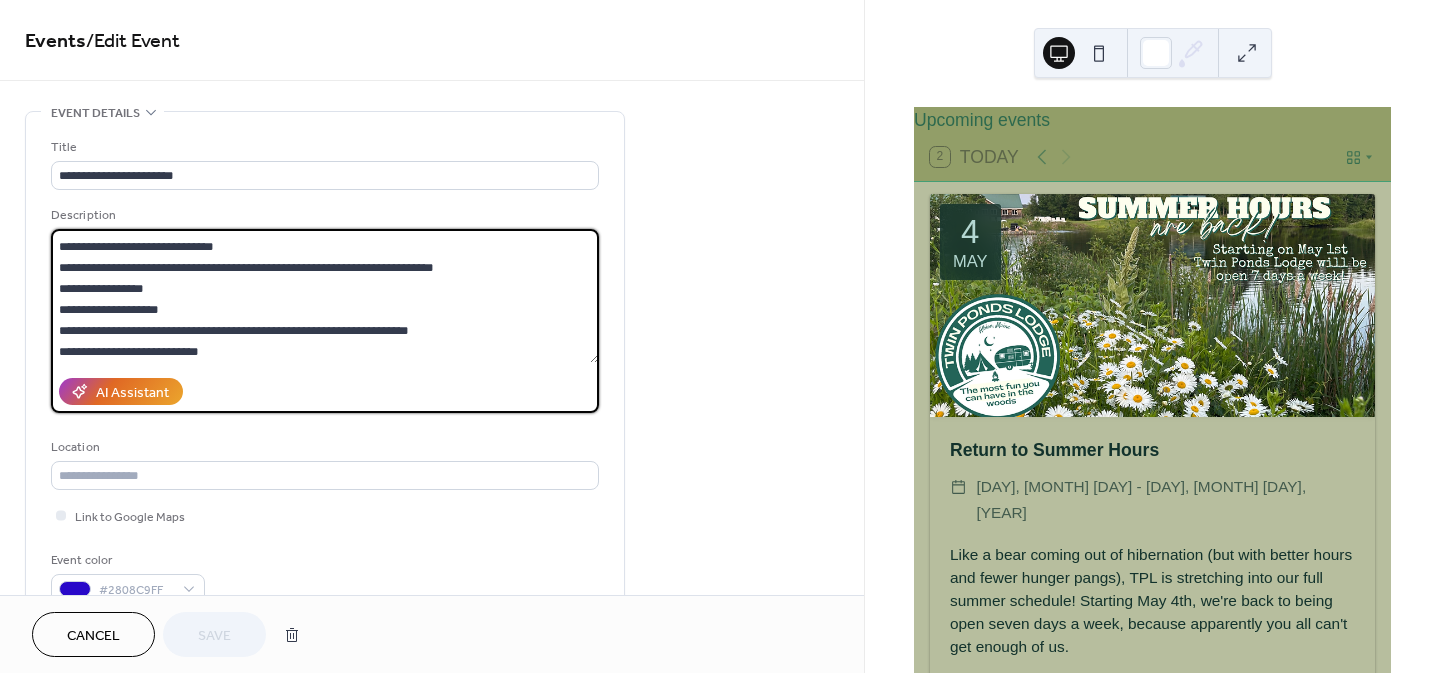 scroll, scrollTop: 333, scrollLeft: 0, axis: vertical 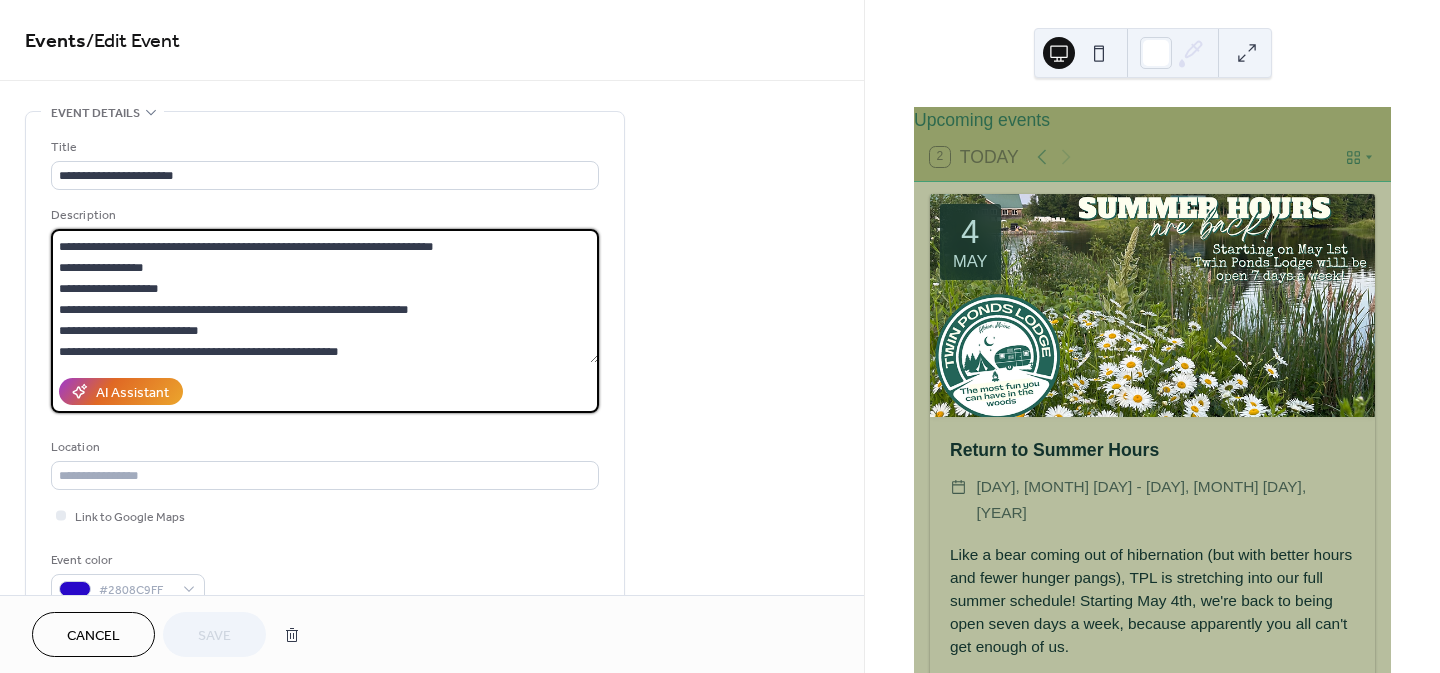 click at bounding box center [325, 296] 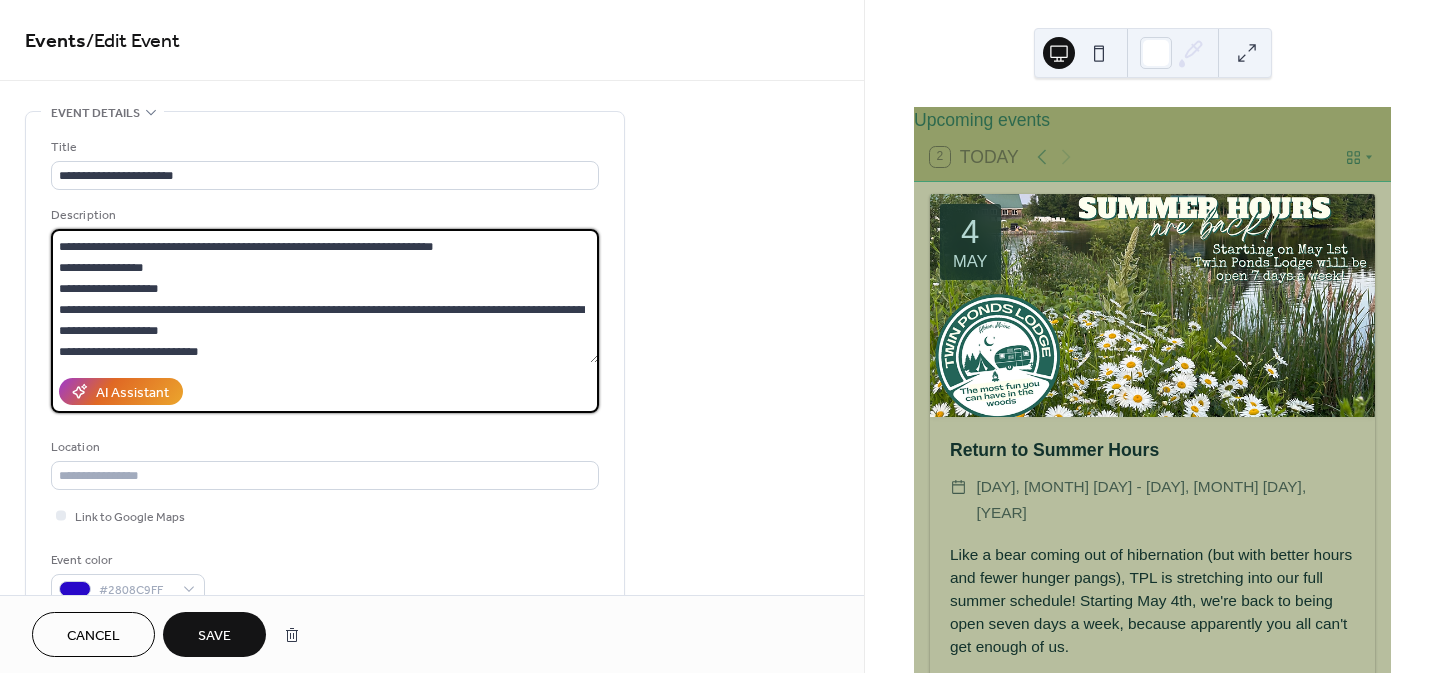 click at bounding box center (325, 296) 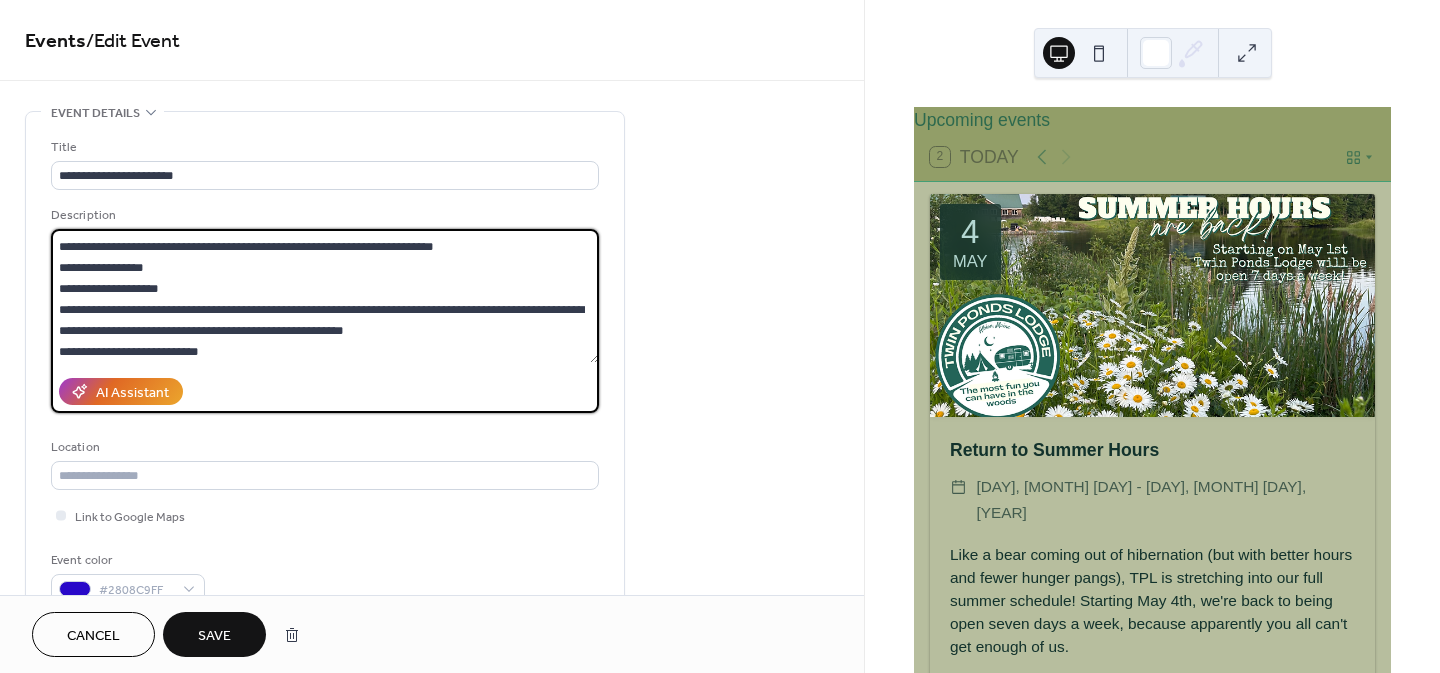 click at bounding box center (325, 296) 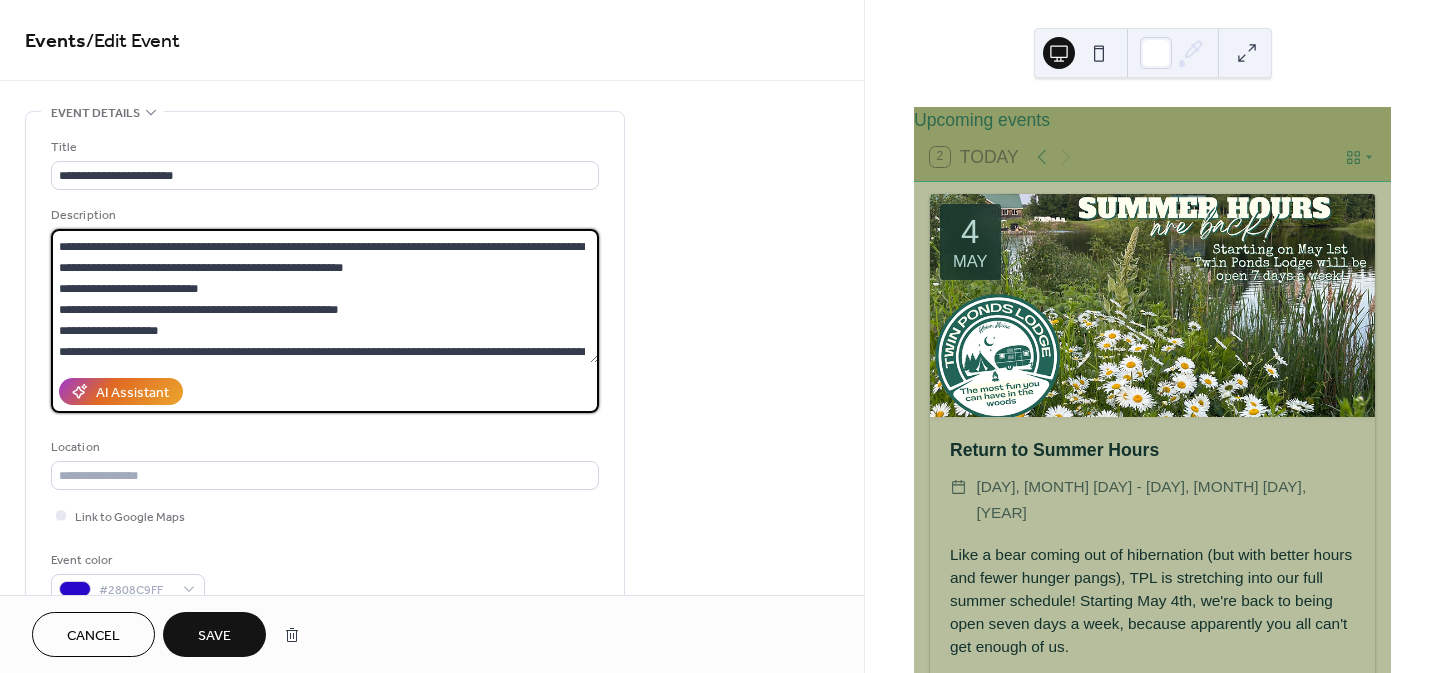 scroll, scrollTop: 417, scrollLeft: 0, axis: vertical 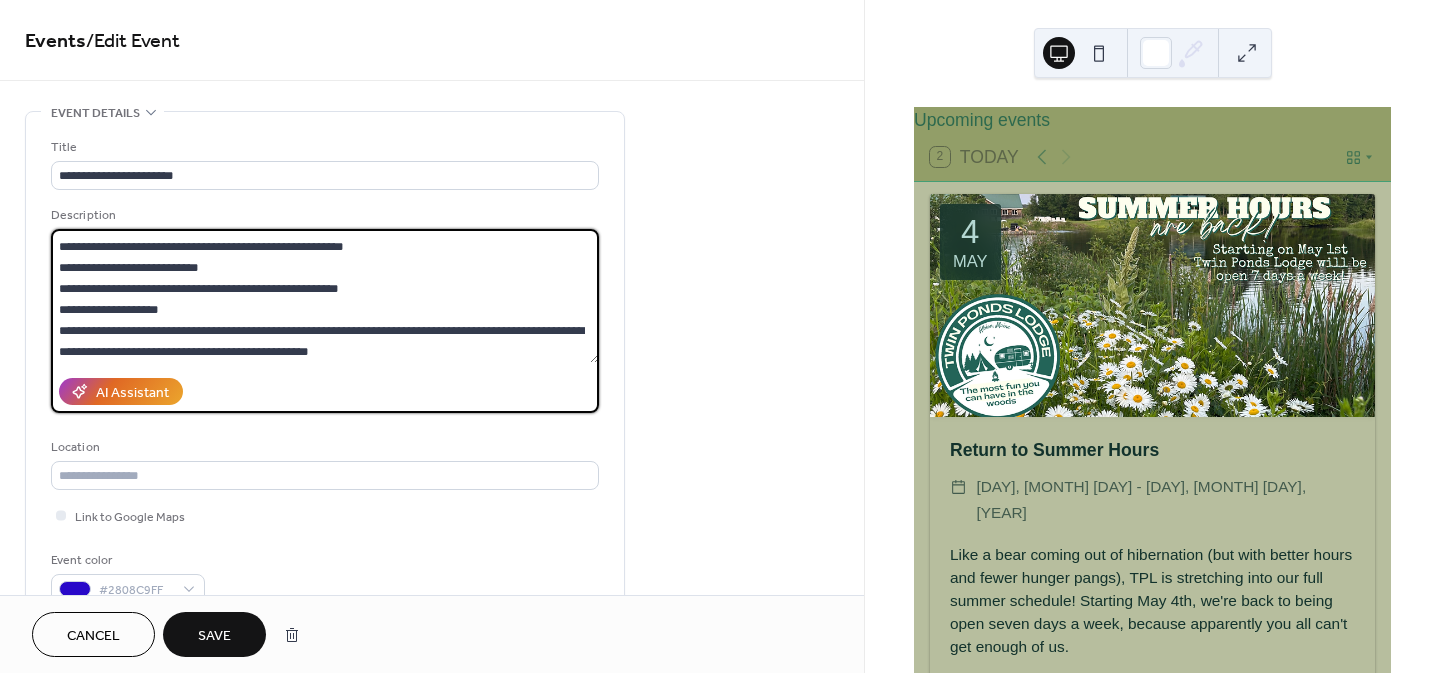 click at bounding box center (325, 296) 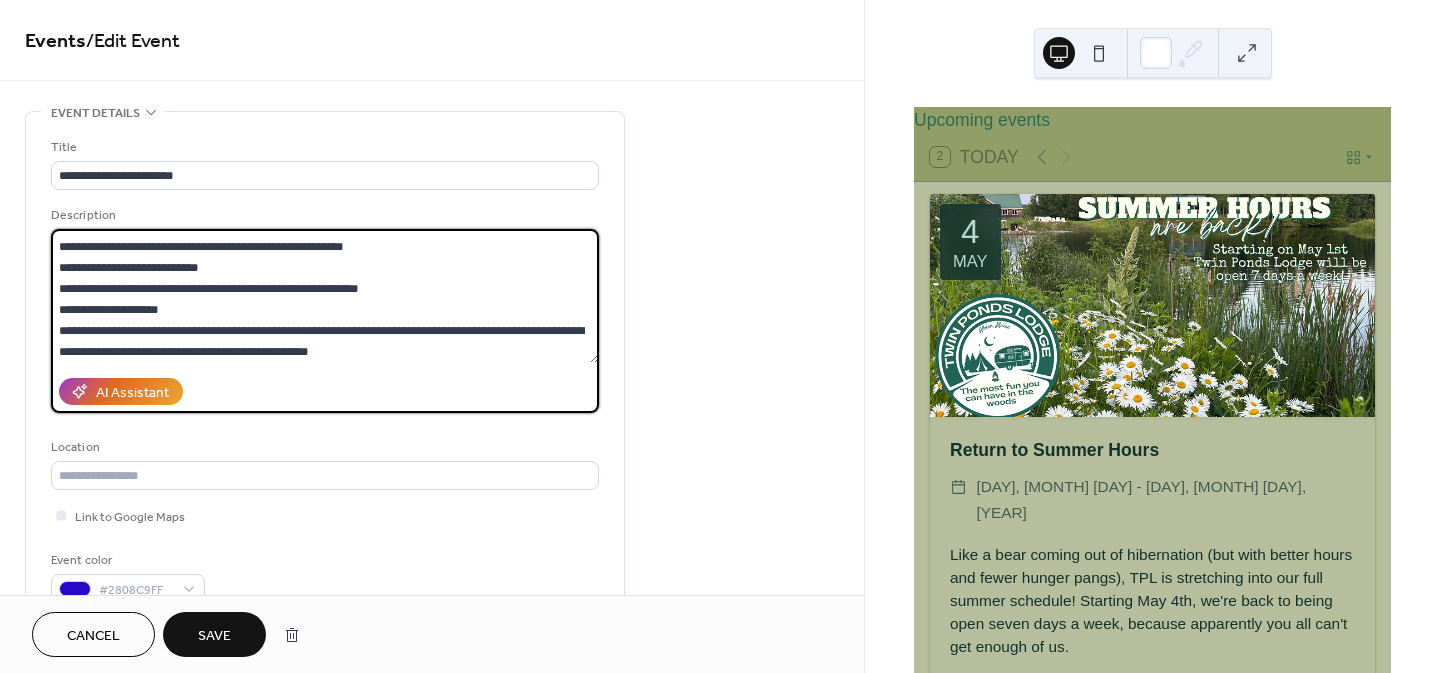 click at bounding box center [325, 296] 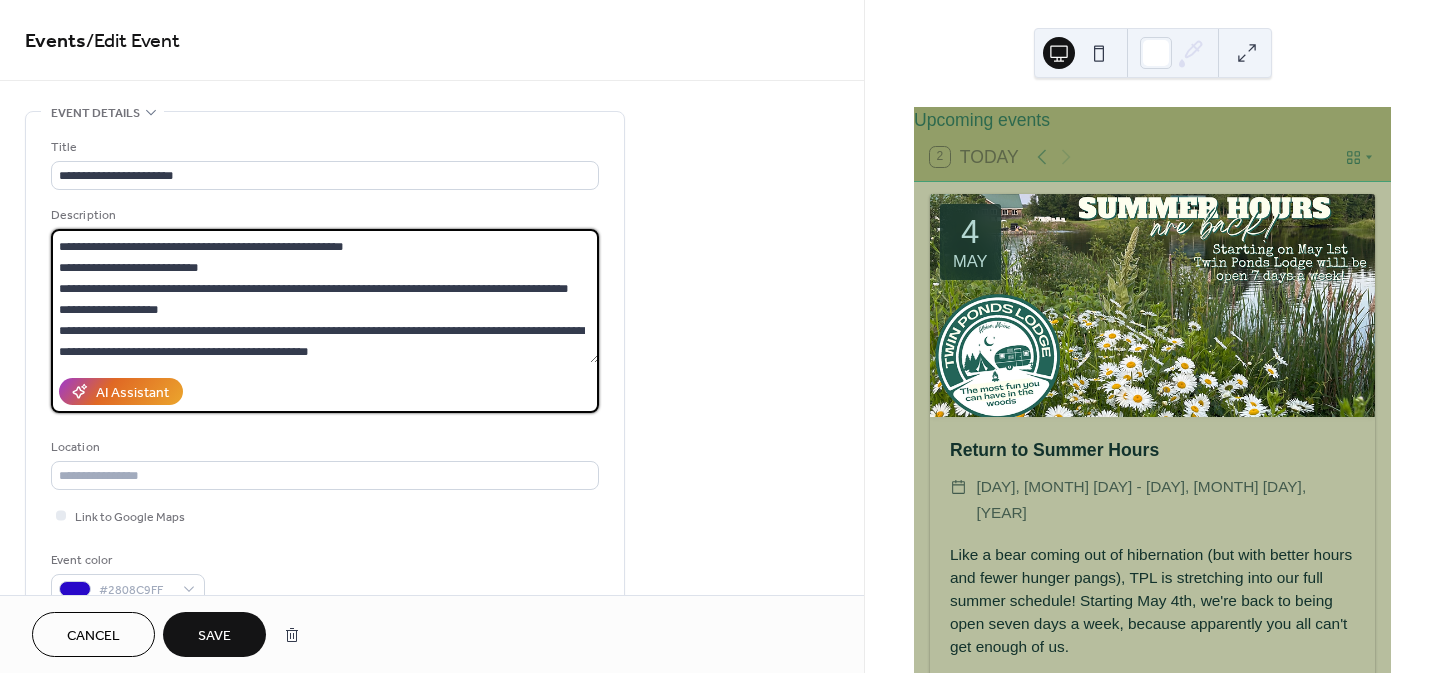 click at bounding box center [325, 296] 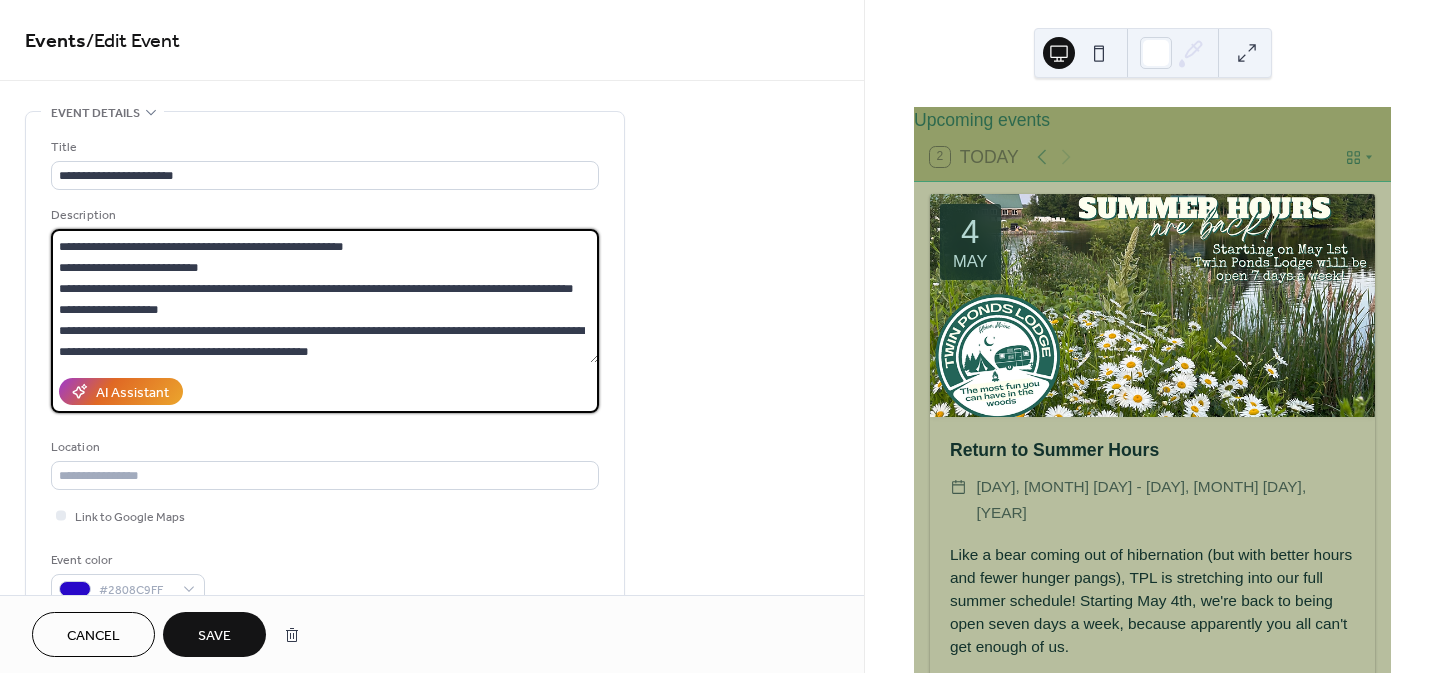 click at bounding box center (325, 296) 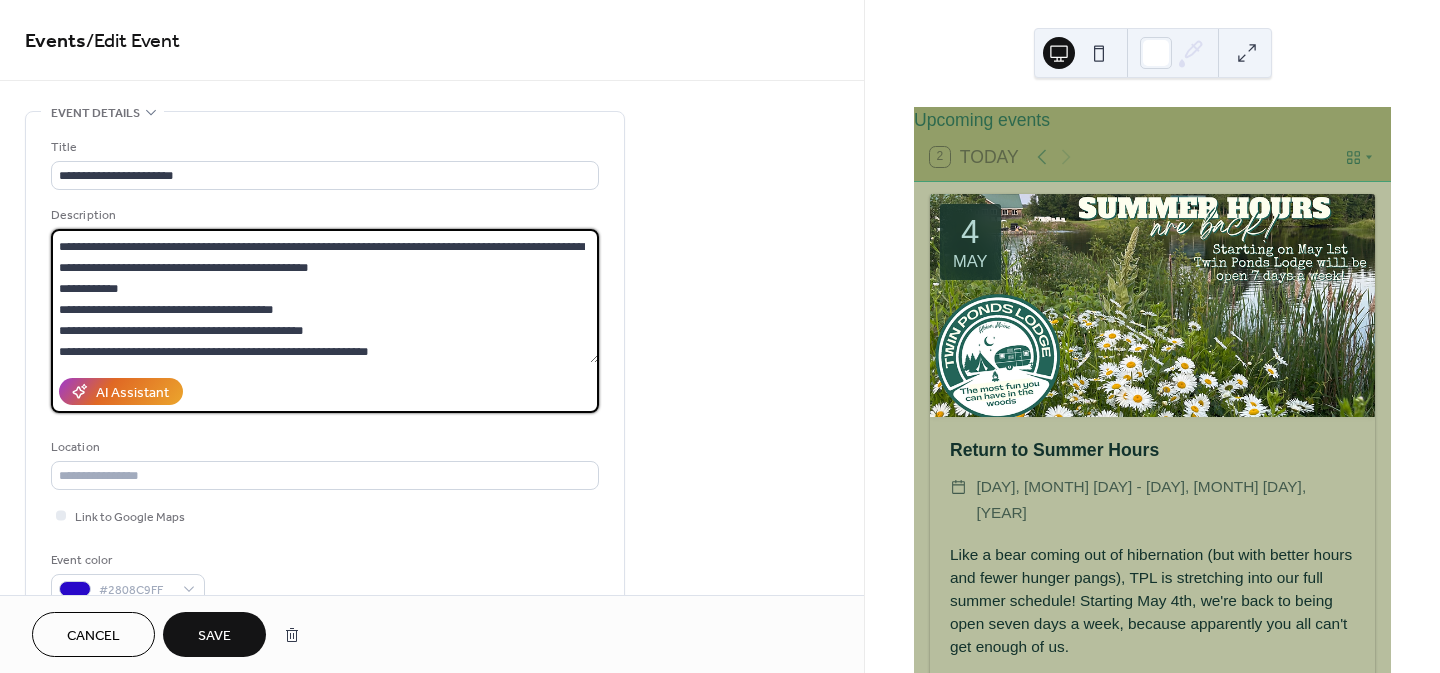 scroll, scrollTop: 522, scrollLeft: 0, axis: vertical 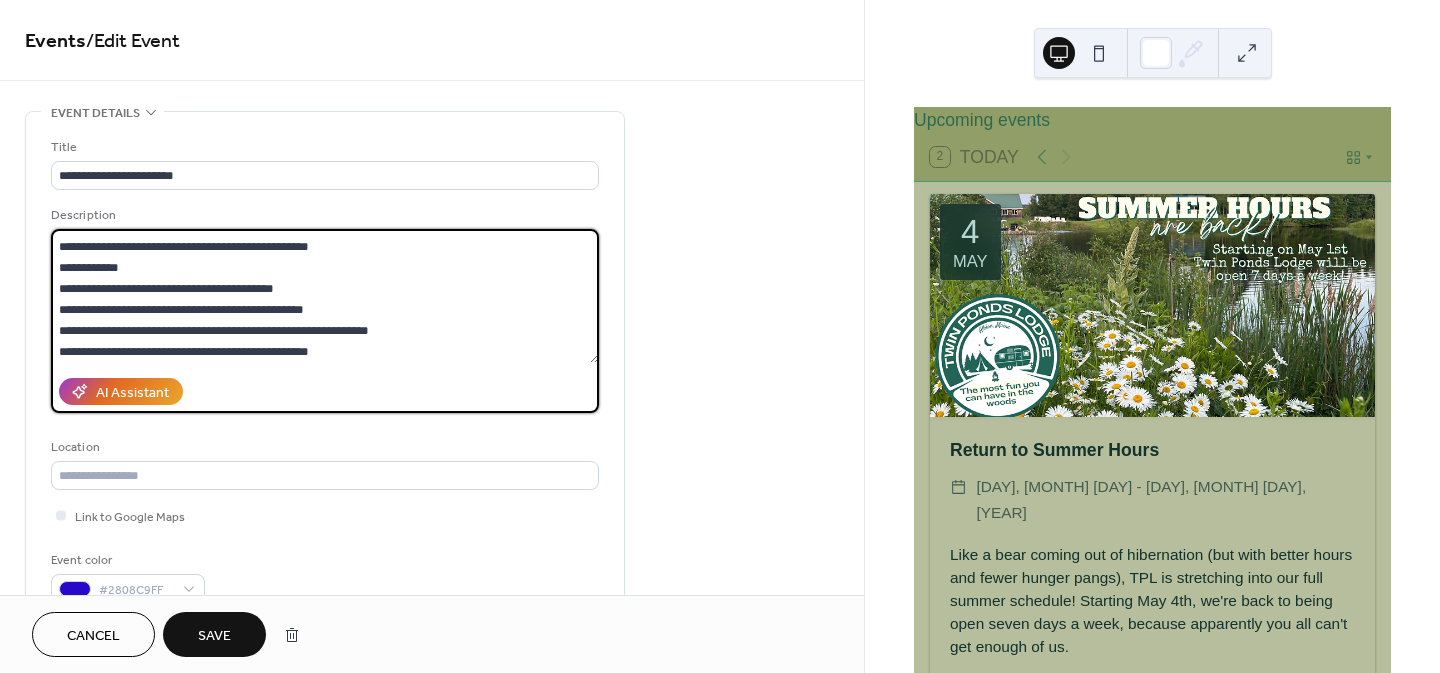 click at bounding box center [325, 296] 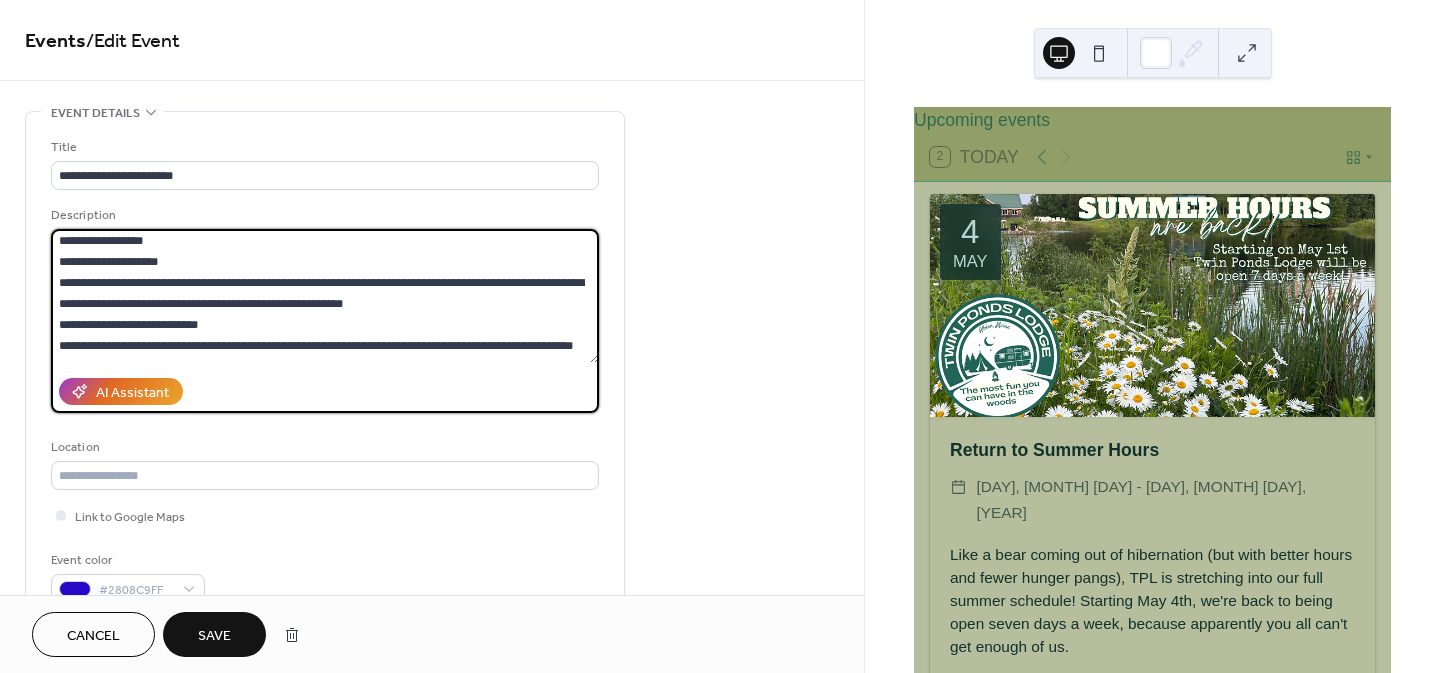 scroll, scrollTop: 339, scrollLeft: 0, axis: vertical 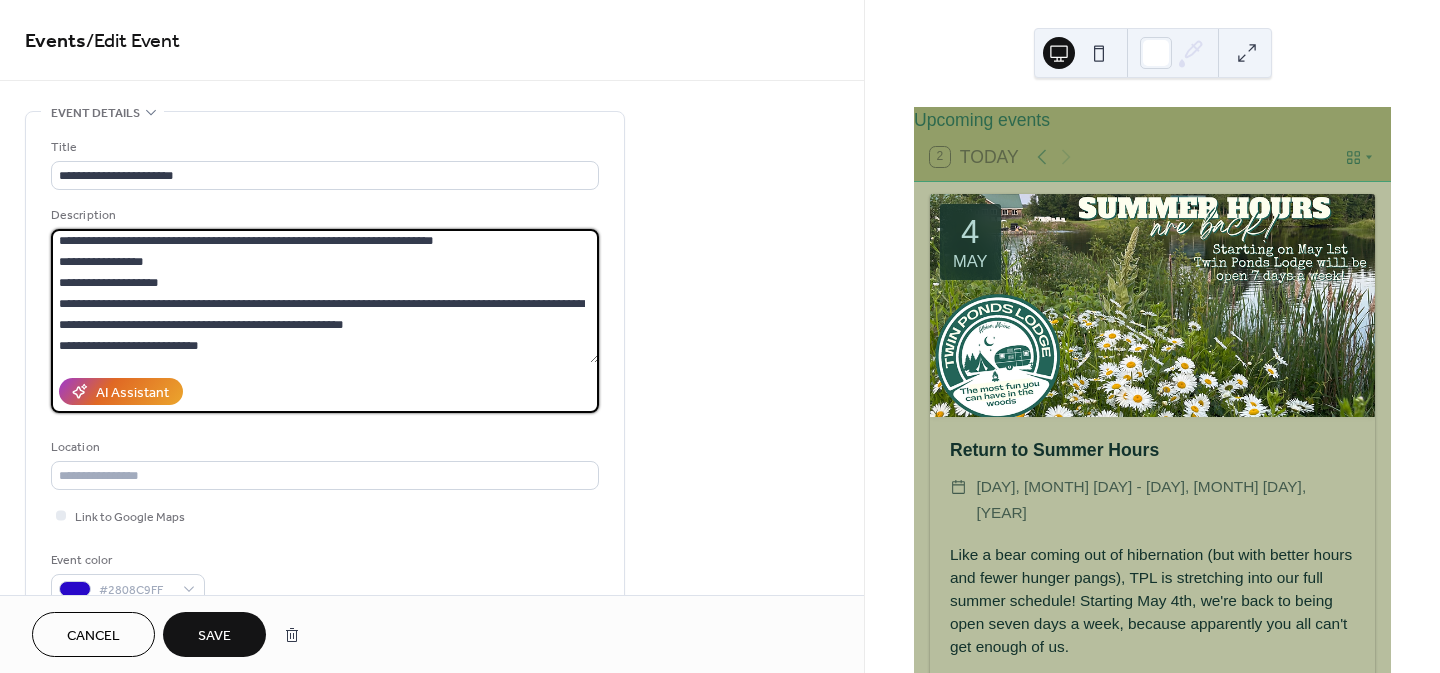 click at bounding box center (325, 296) 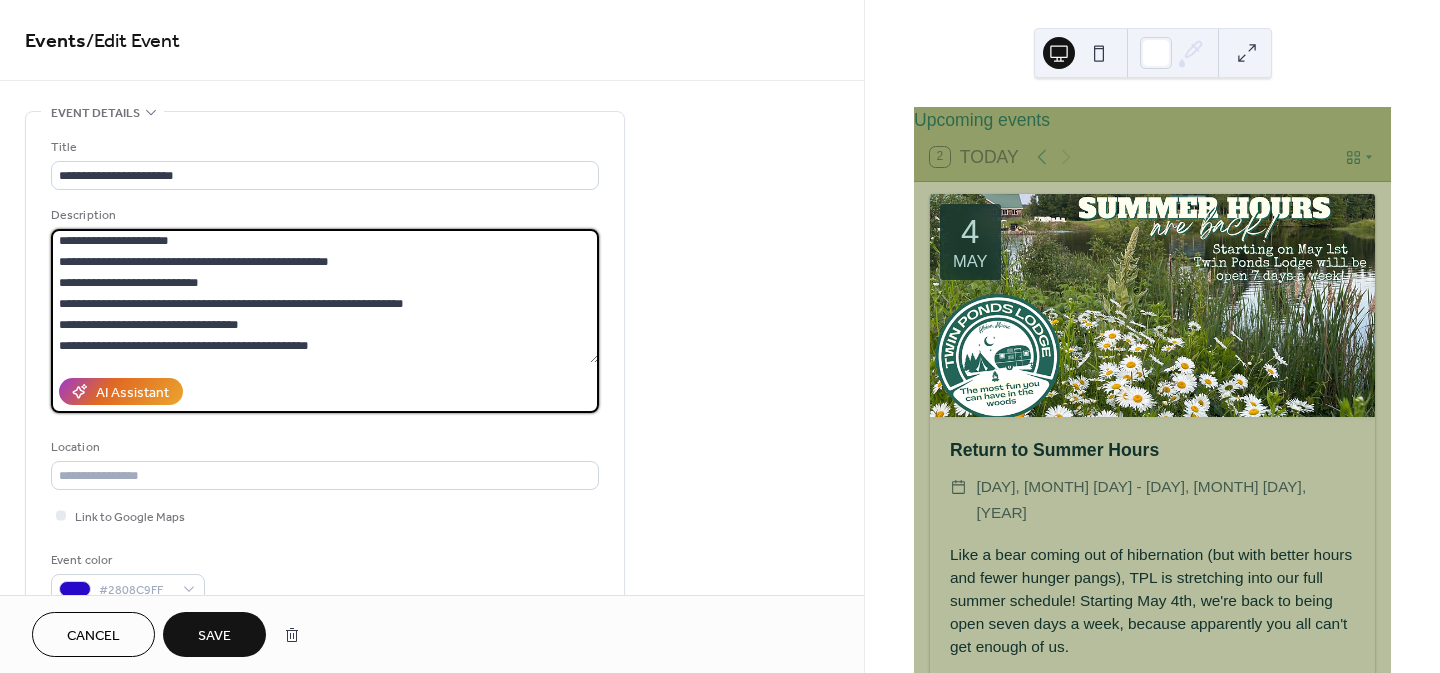 scroll, scrollTop: 171, scrollLeft: 0, axis: vertical 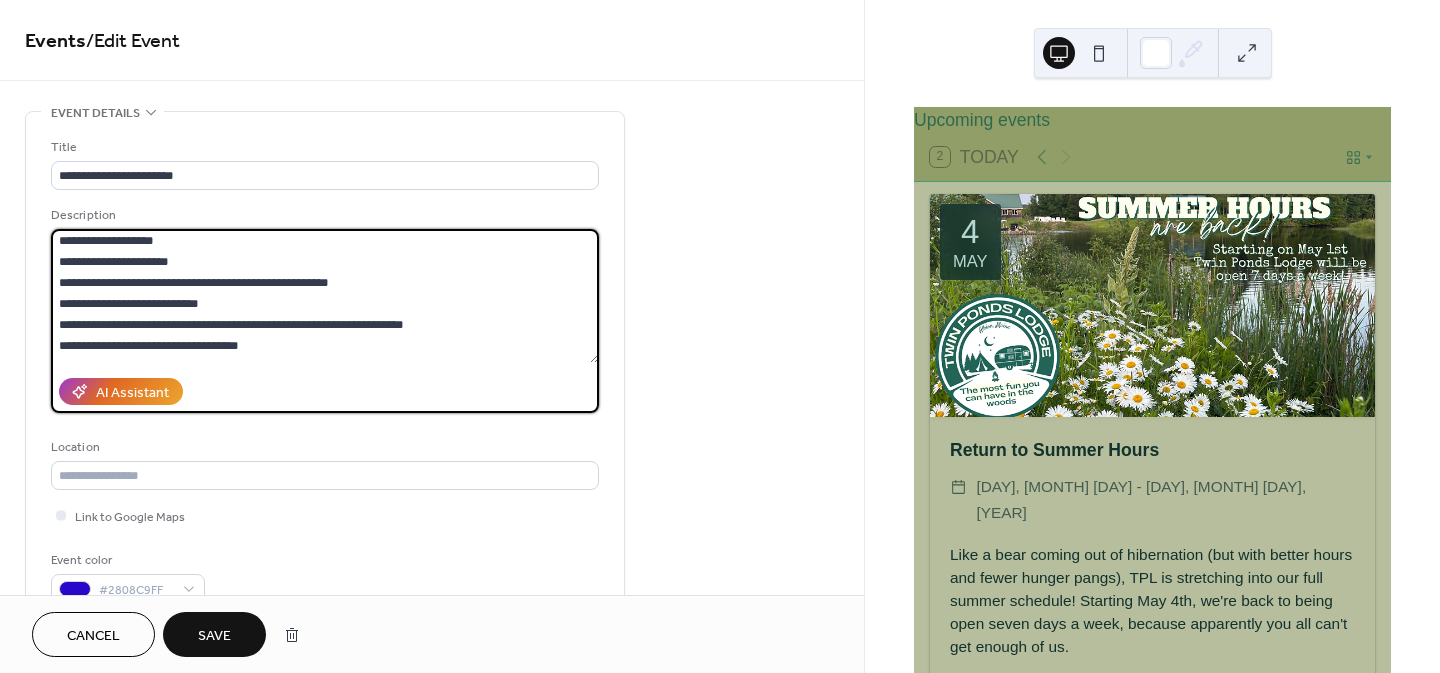click at bounding box center [325, 296] 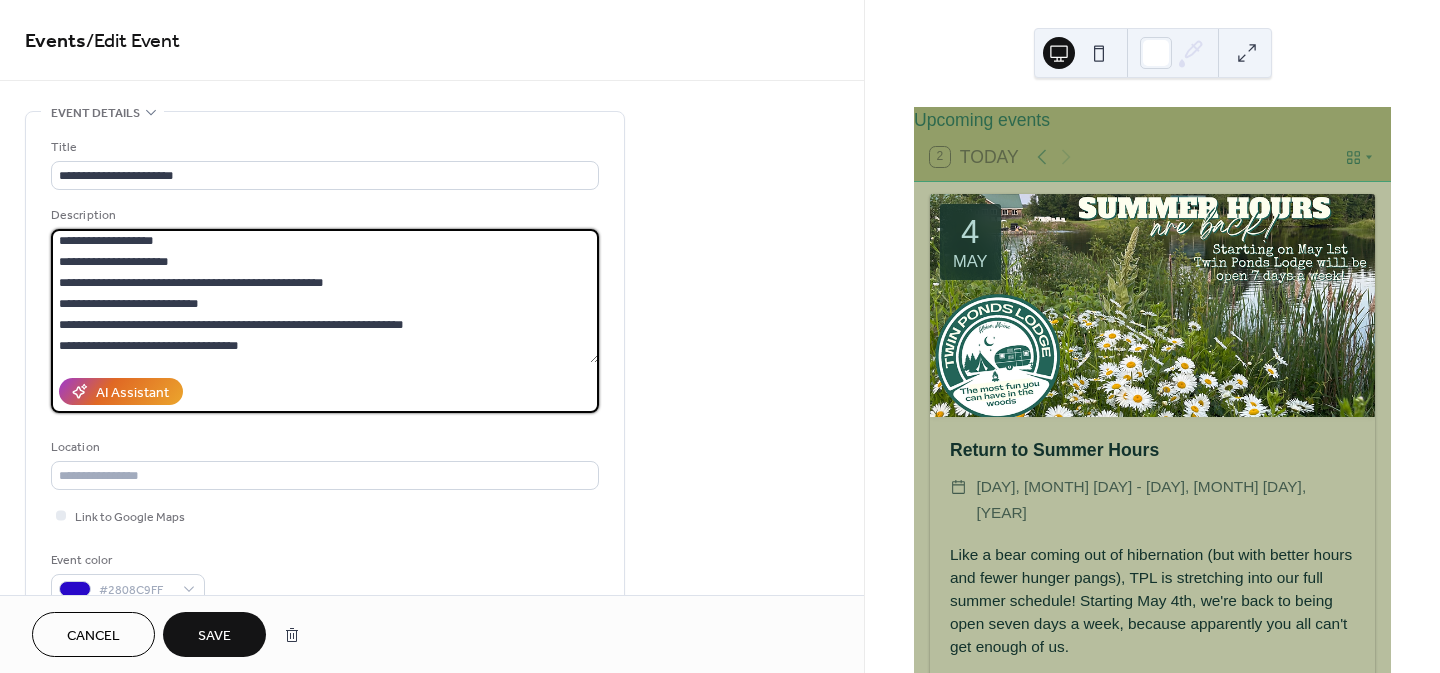 type on "**********" 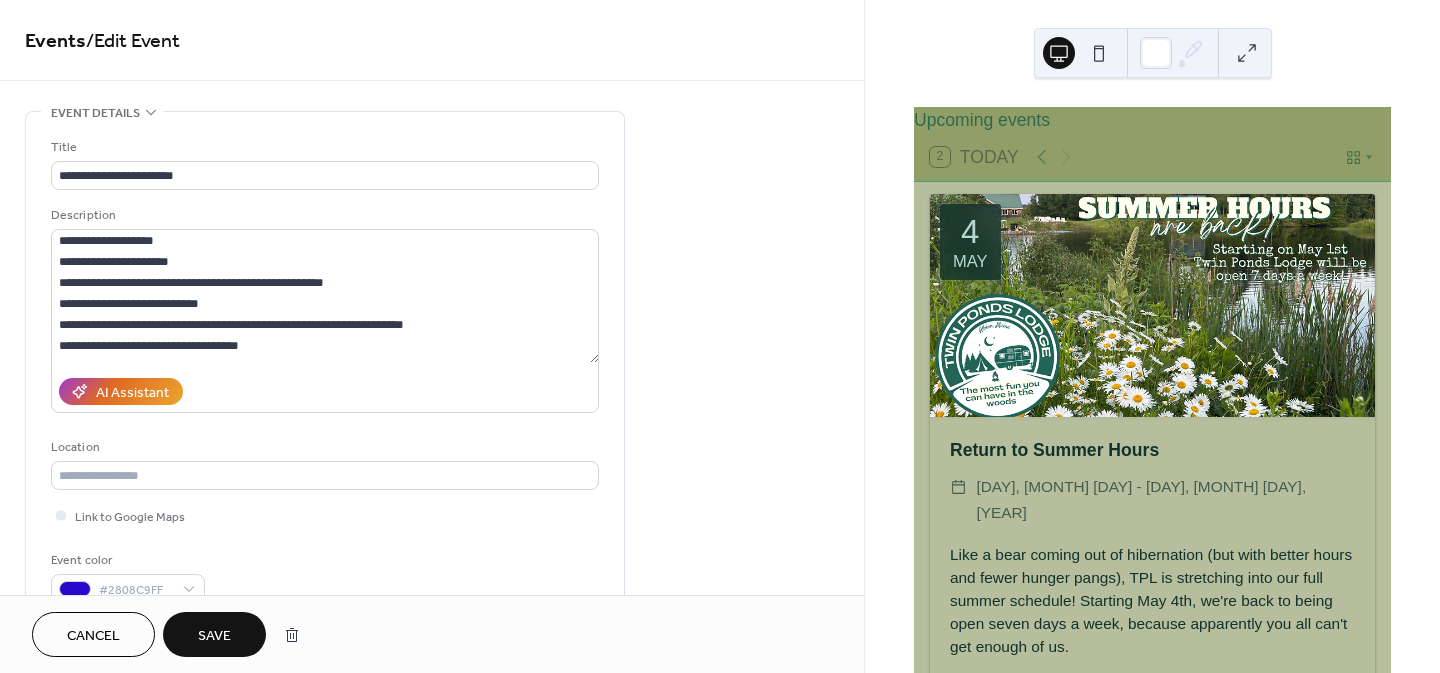 click on "Save" at bounding box center (214, 636) 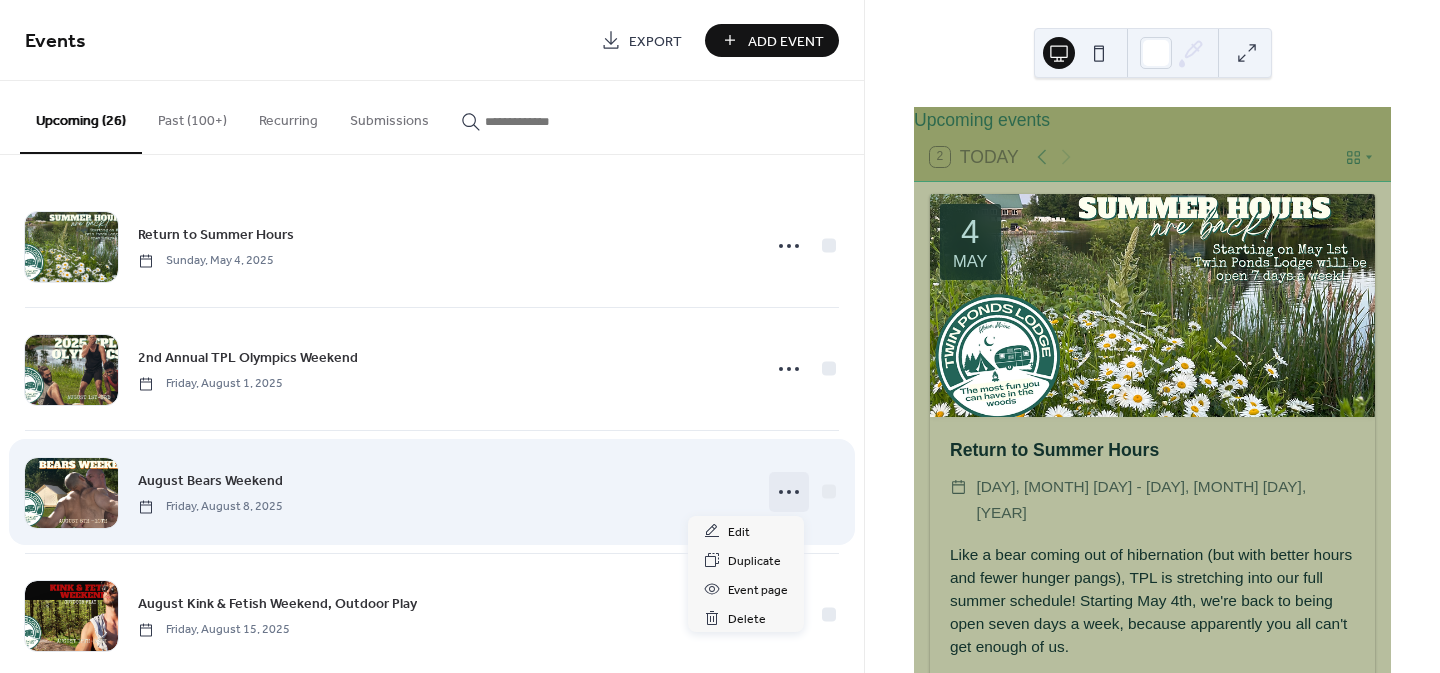 click 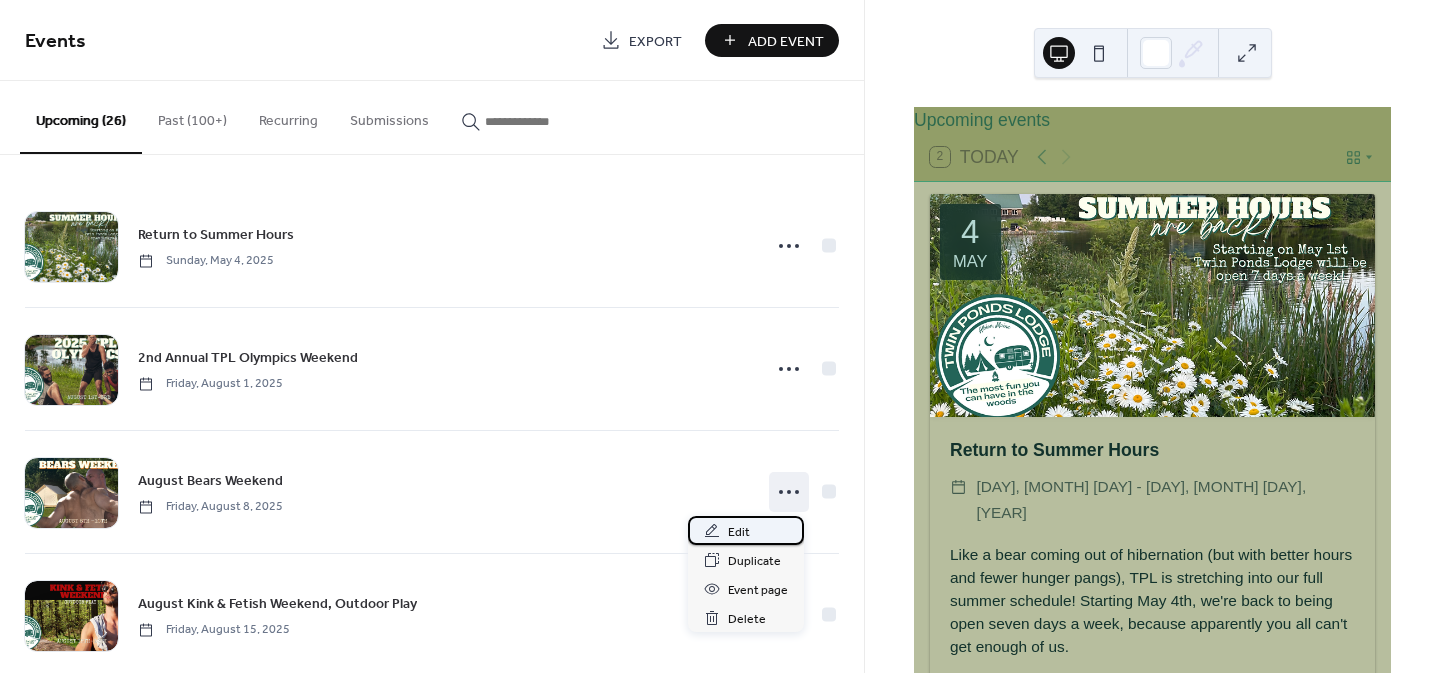 click on "Edit" at bounding box center [739, 532] 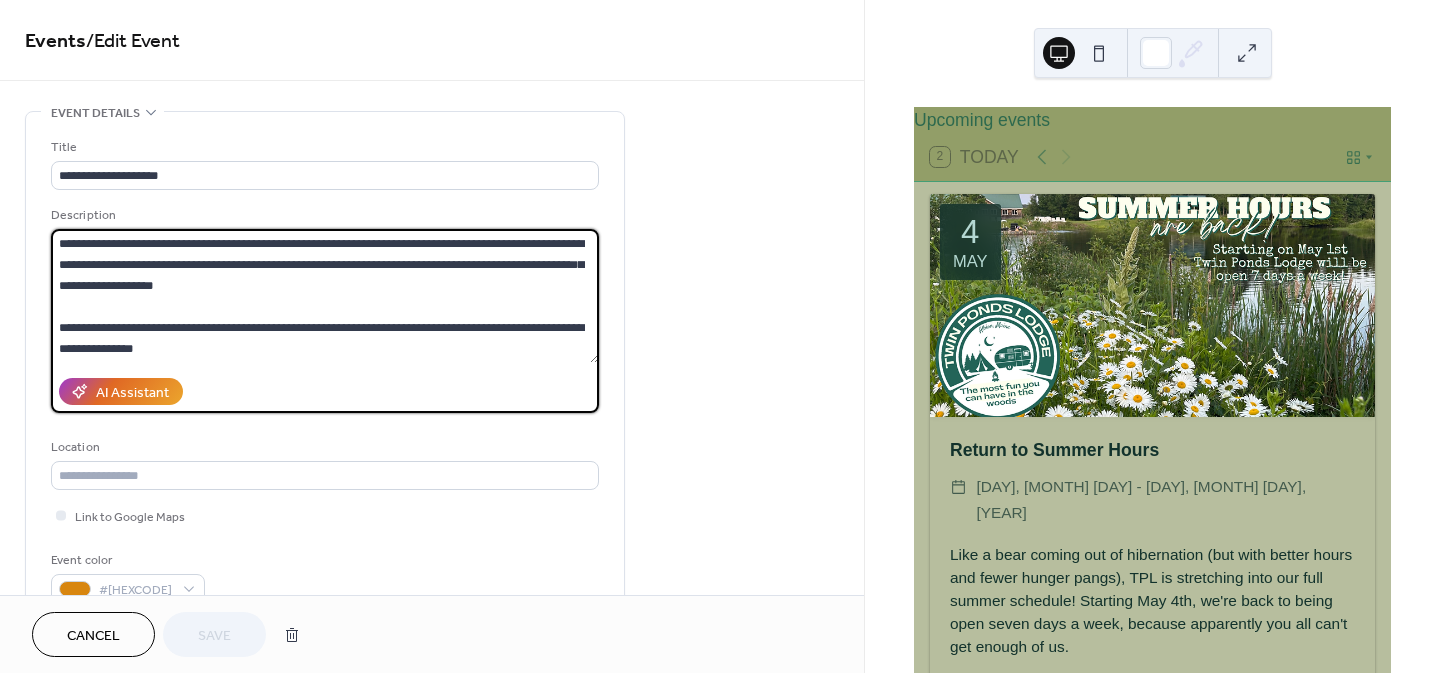 click on "**********" at bounding box center (325, 296) 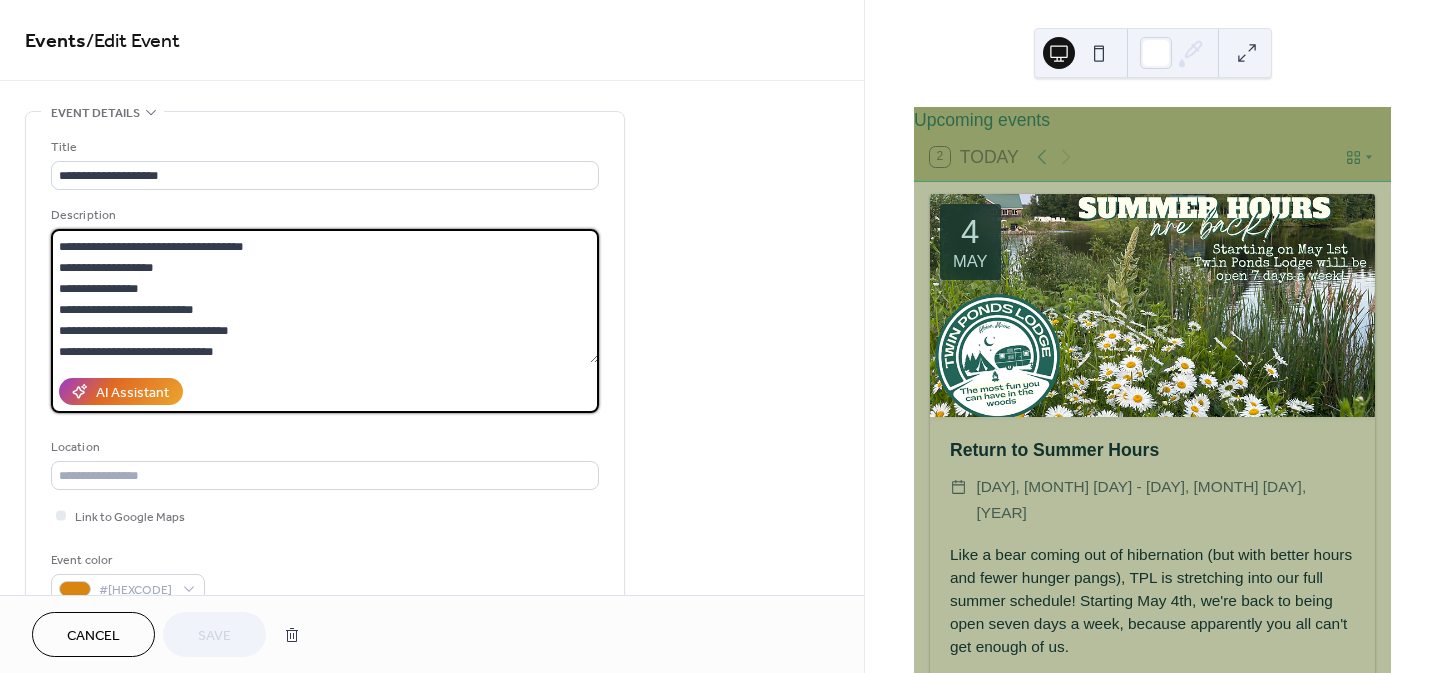 scroll, scrollTop: 291, scrollLeft: 0, axis: vertical 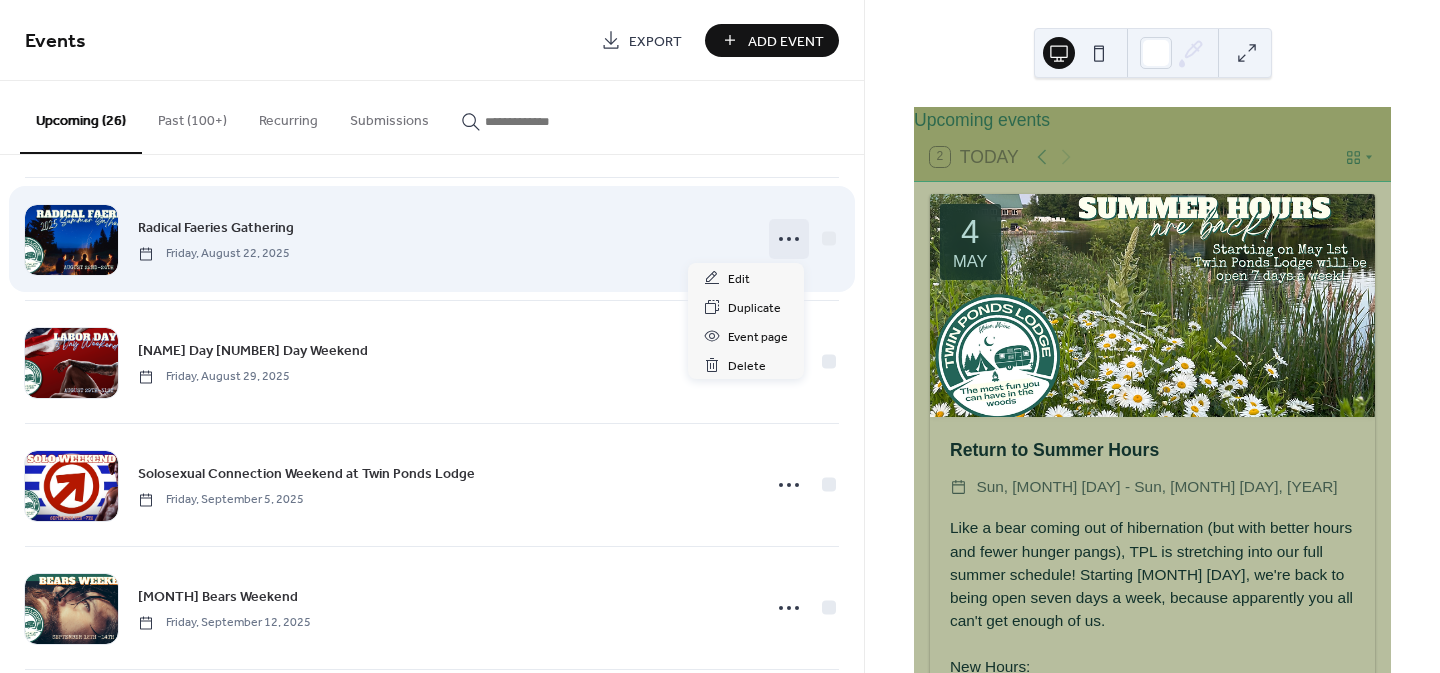 click 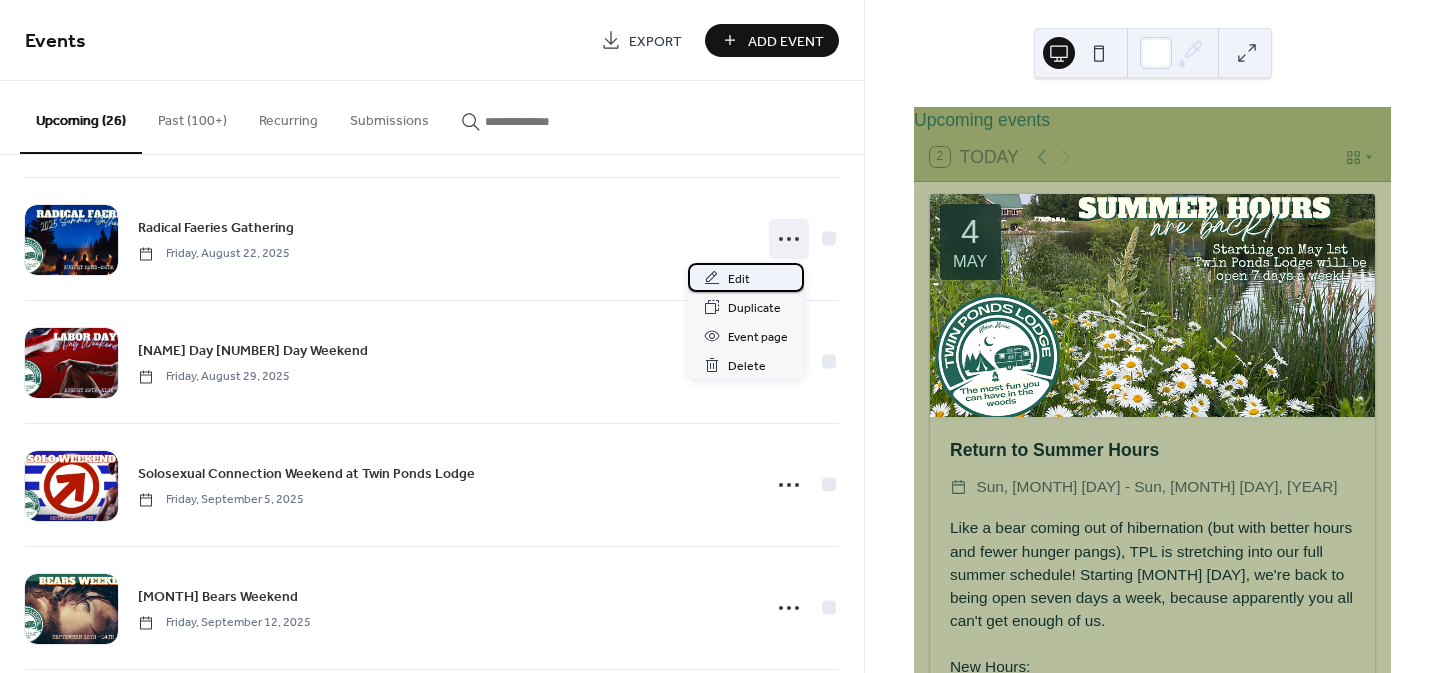 click on "Edit" at bounding box center (739, 279) 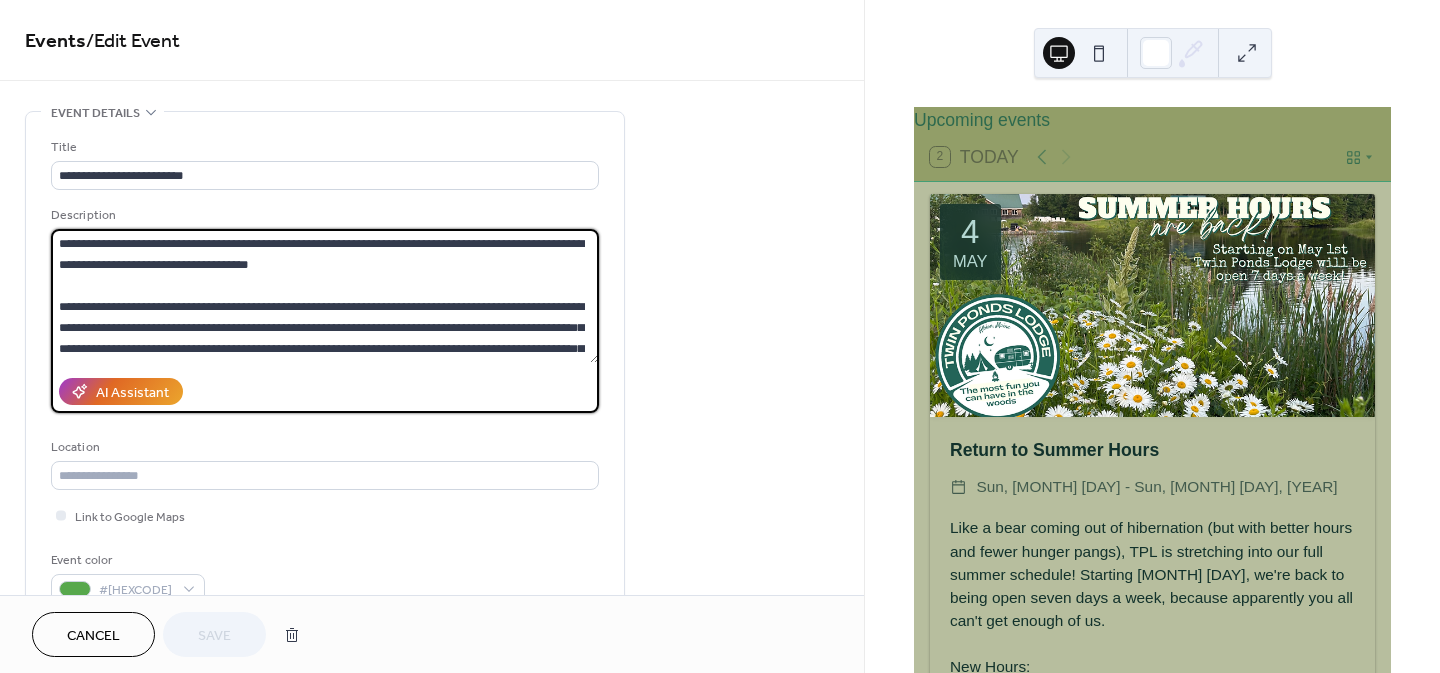 drag, startPoint x: 592, startPoint y: 243, endPoint x: 589, endPoint y: 270, distance: 27.166155 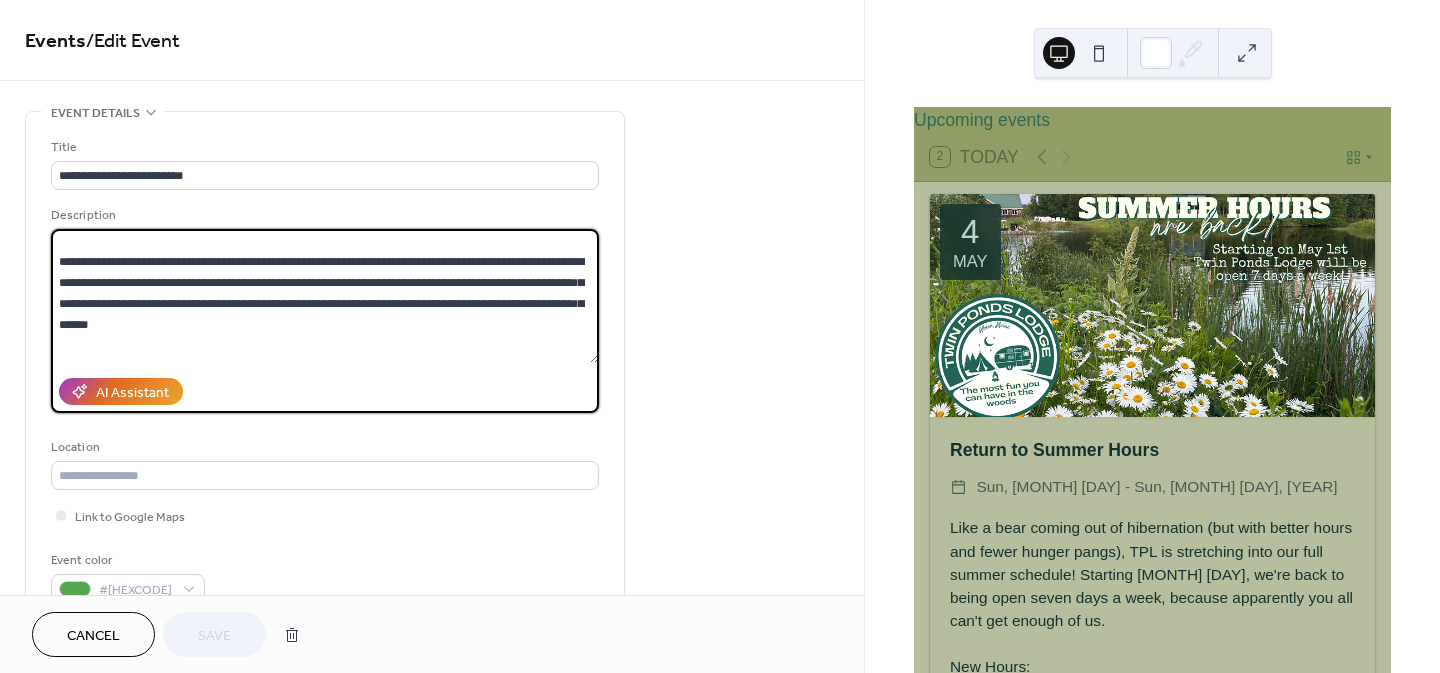 scroll, scrollTop: 3, scrollLeft: 0, axis: vertical 